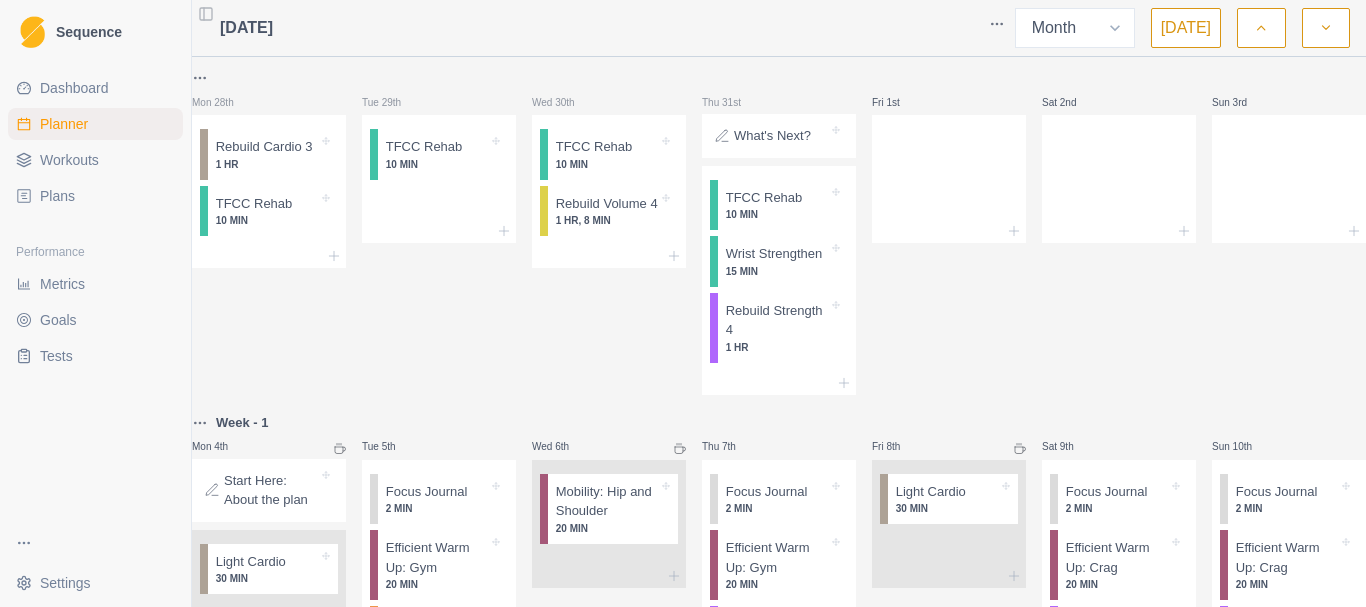 select on "month" 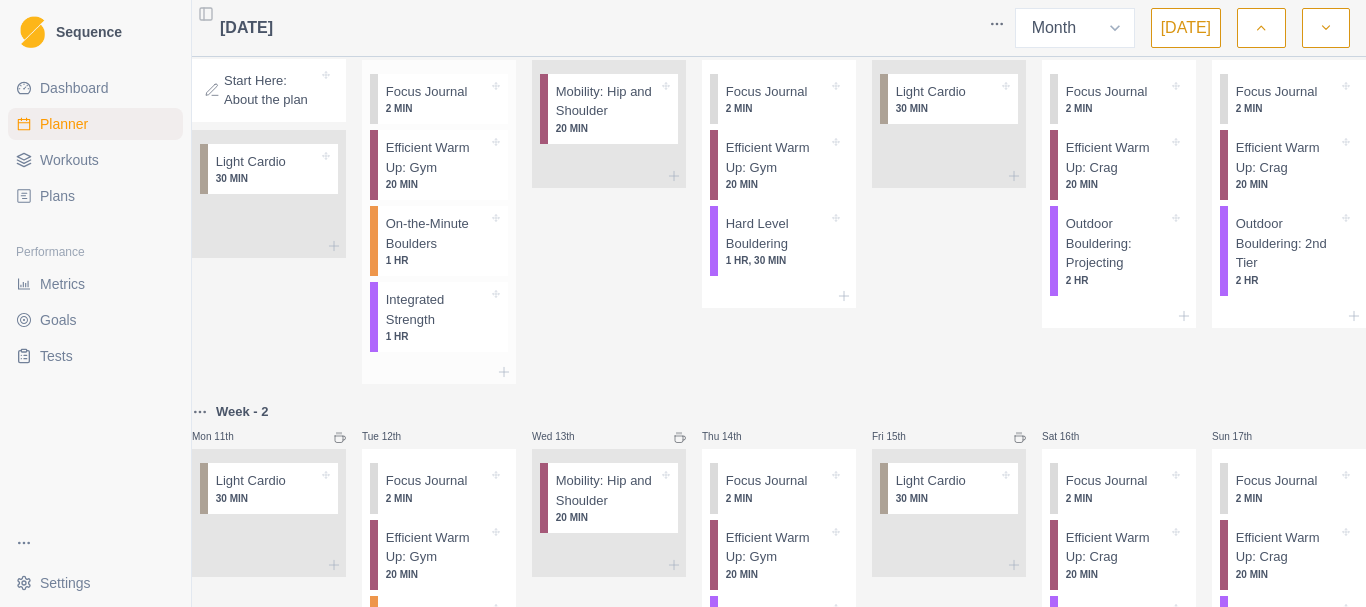 scroll, scrollTop: 0, scrollLeft: 0, axis: both 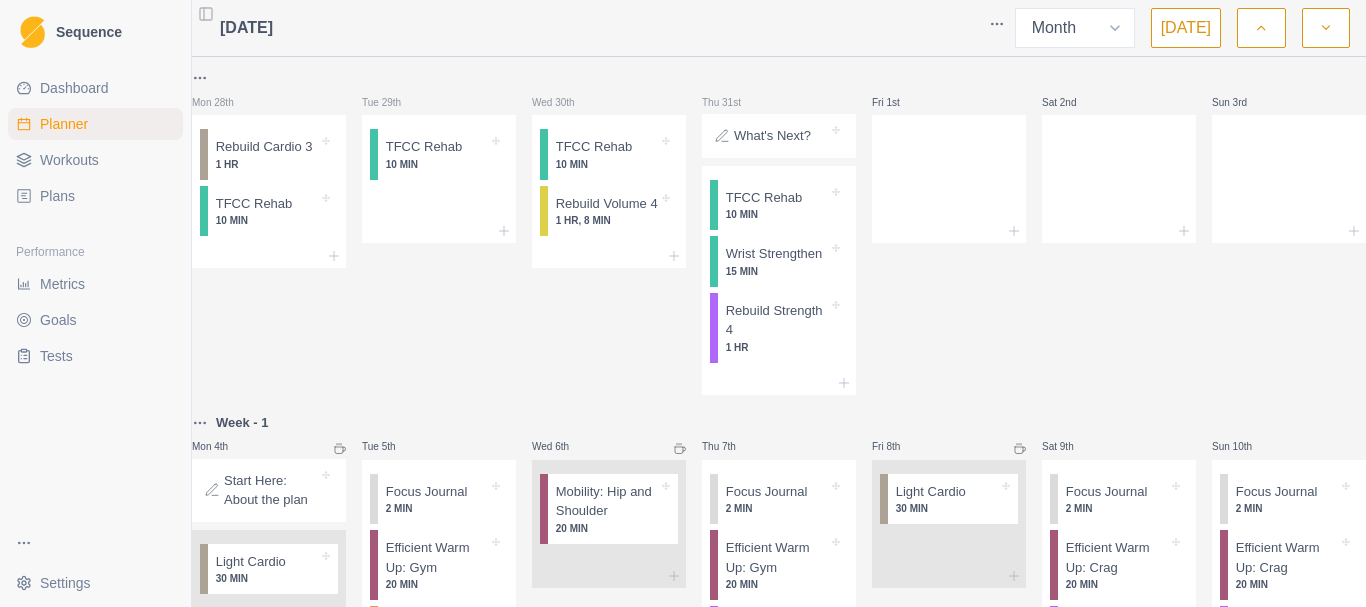 click at bounding box center (1261, 28) 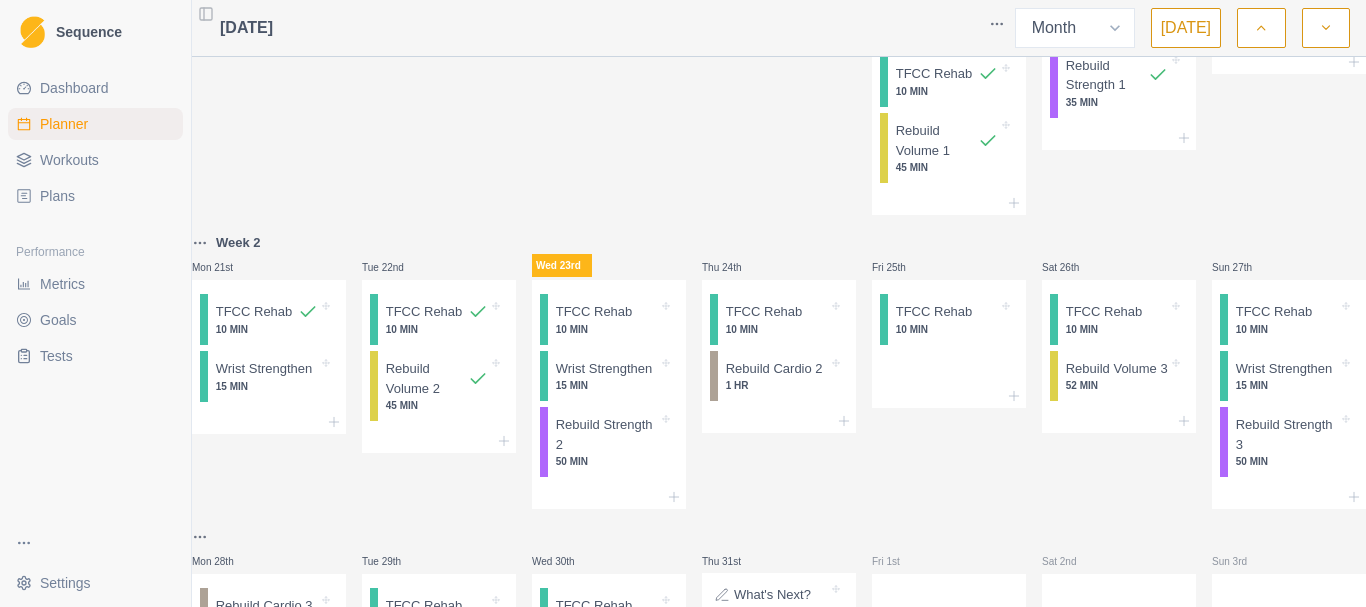 scroll, scrollTop: 700, scrollLeft: 0, axis: vertical 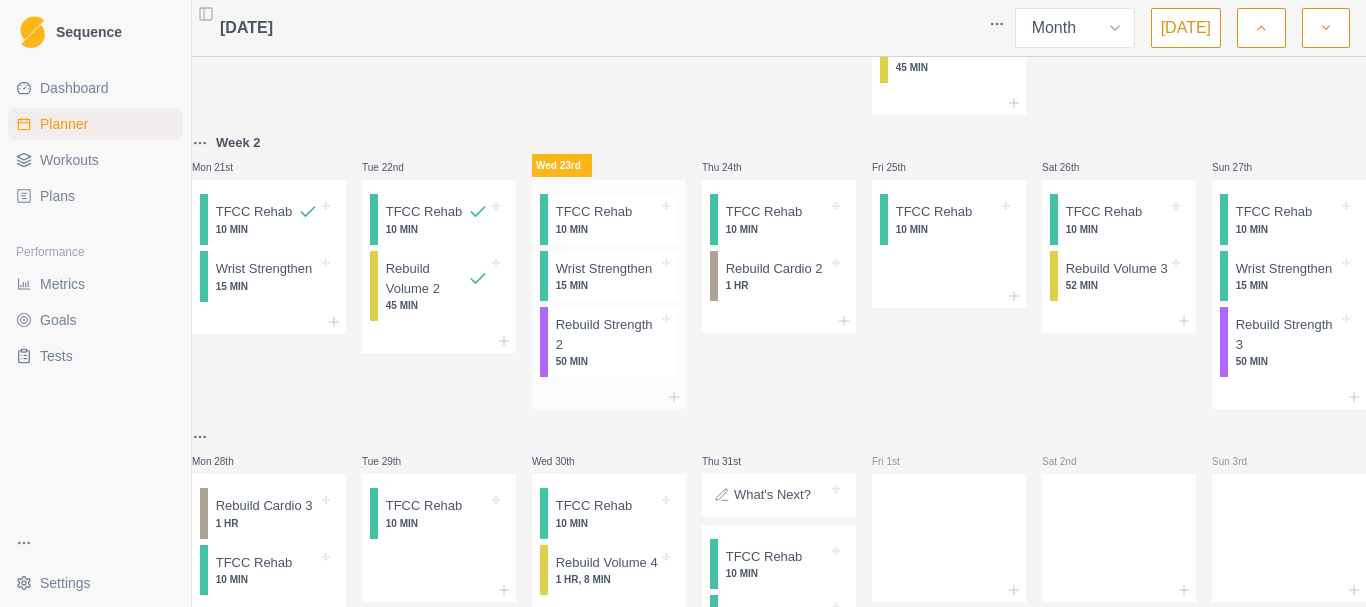 click on "Rebuild Strength 2" at bounding box center [607, 334] 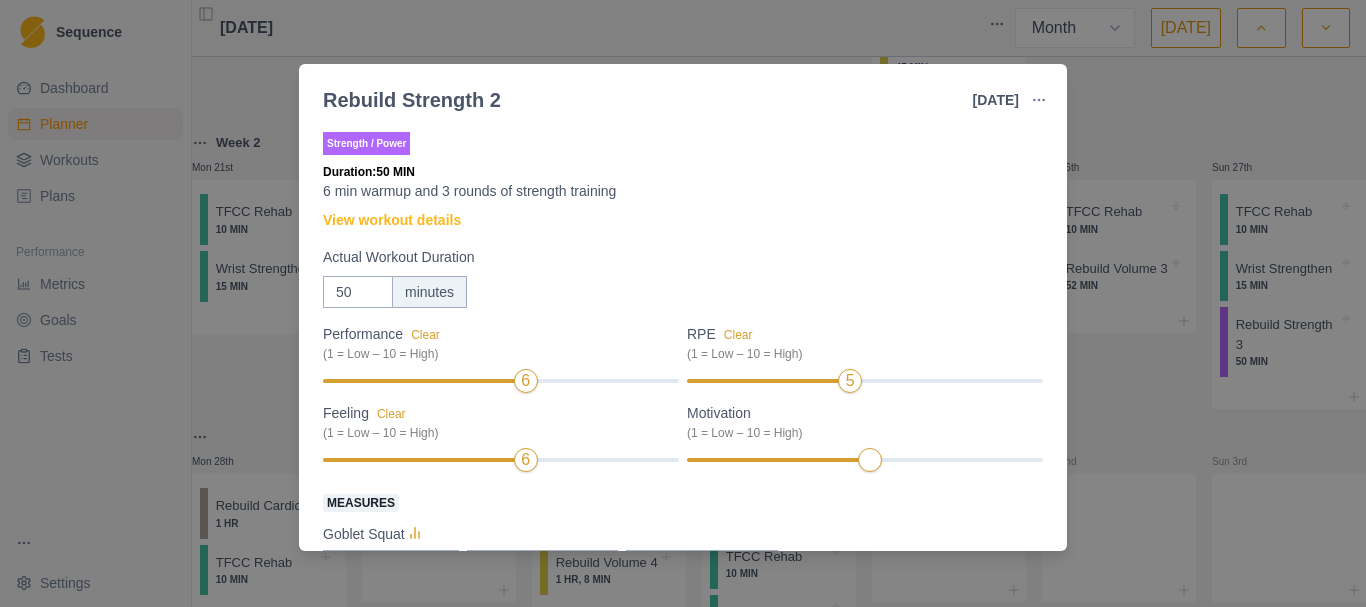 click on "Performance Clear (1 = Low – 10 = High) 6 RPE Clear (1 = Low – 10 = High) 5 Feeling Clear (1 = Low – 10 = High) 6 Motivation (1 = Low – 10 = High) Measures Goblet Squat lb 0 sets 0 reps Sloper Hang Bodyweight 10s on 20s off lbs 1 sets 4 reps 30mm Edge Hang Bodyweight 10s on 20s off lbs 2 sets 4 reps Push Up bodyweight 2 sets 10 reps Pull-Up bodyweight +/- 0 sets 0 reps Kettlebell Deadlift lb 0 sets 0 reps" at bounding box center (683, 633) 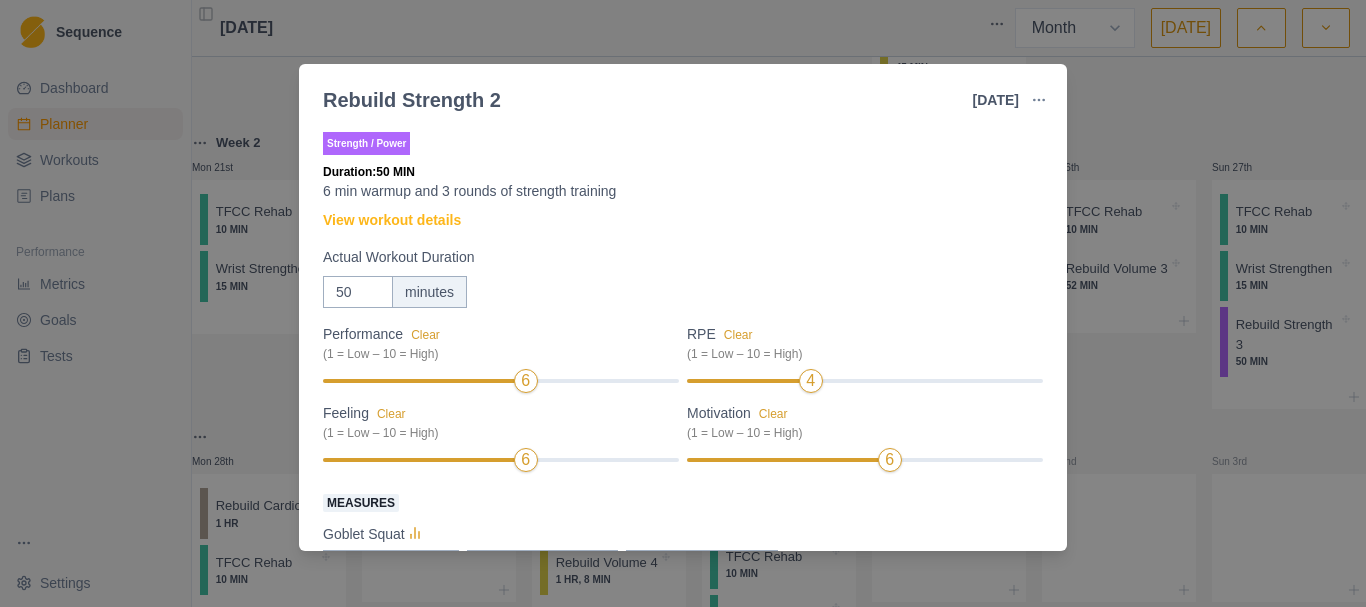 click at bounding box center [786, 460] 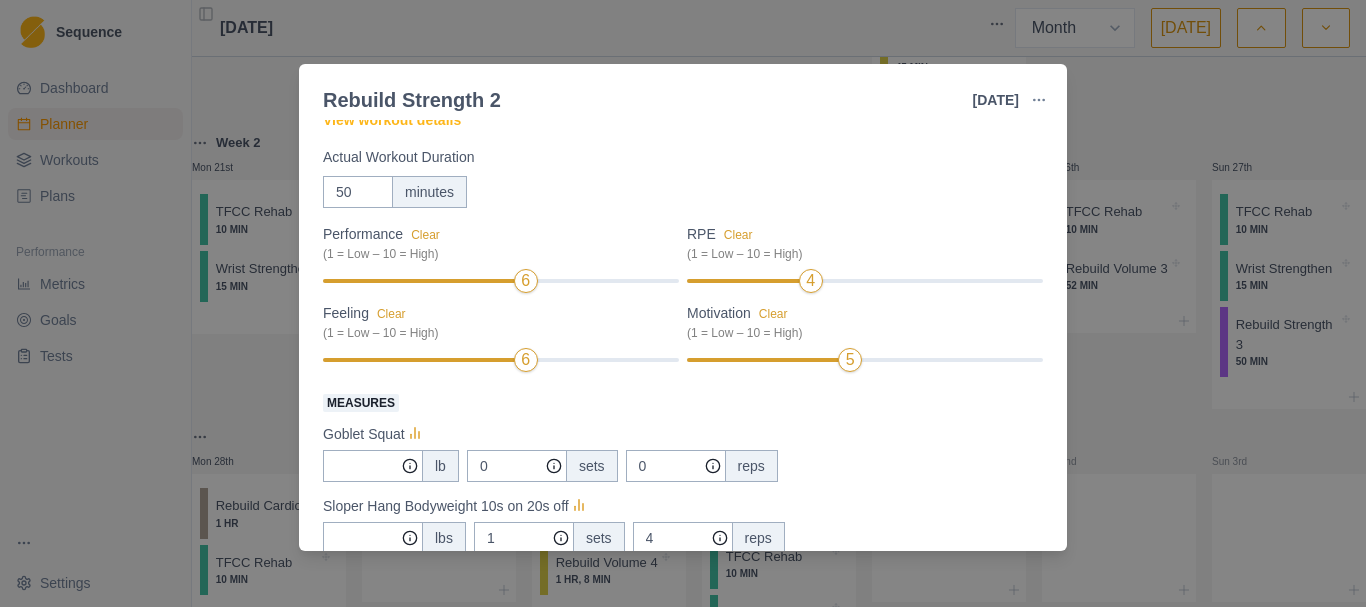 scroll, scrollTop: 200, scrollLeft: 0, axis: vertical 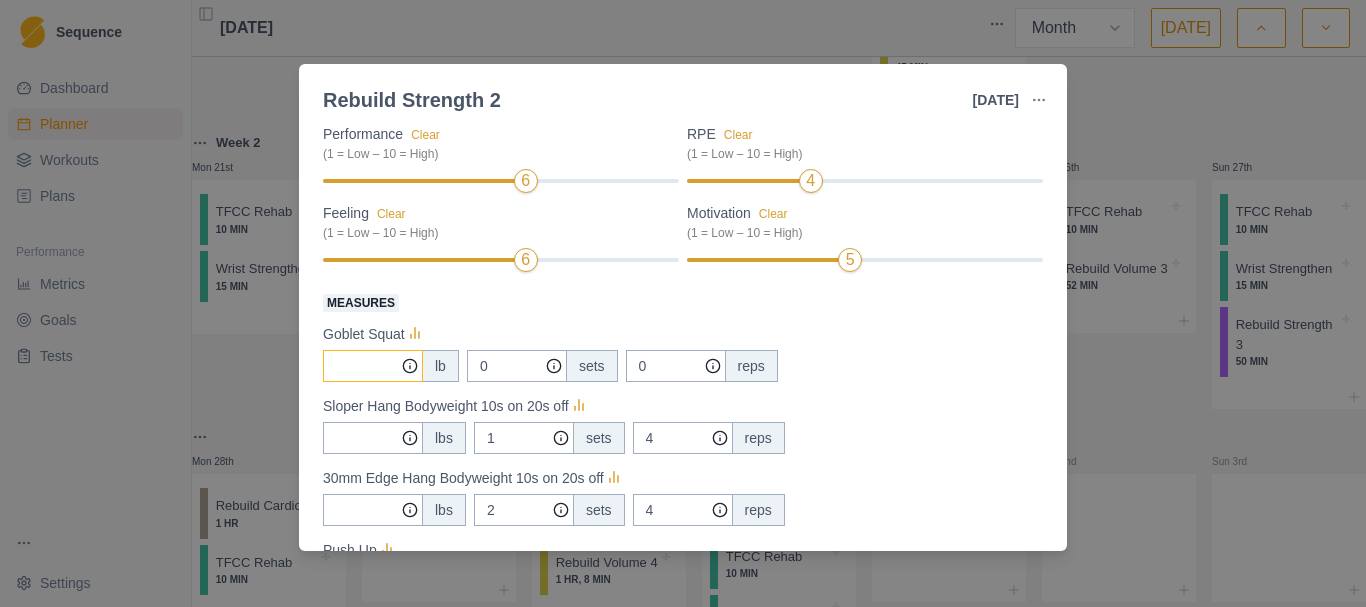 click on "Measures" at bounding box center (373, 366) 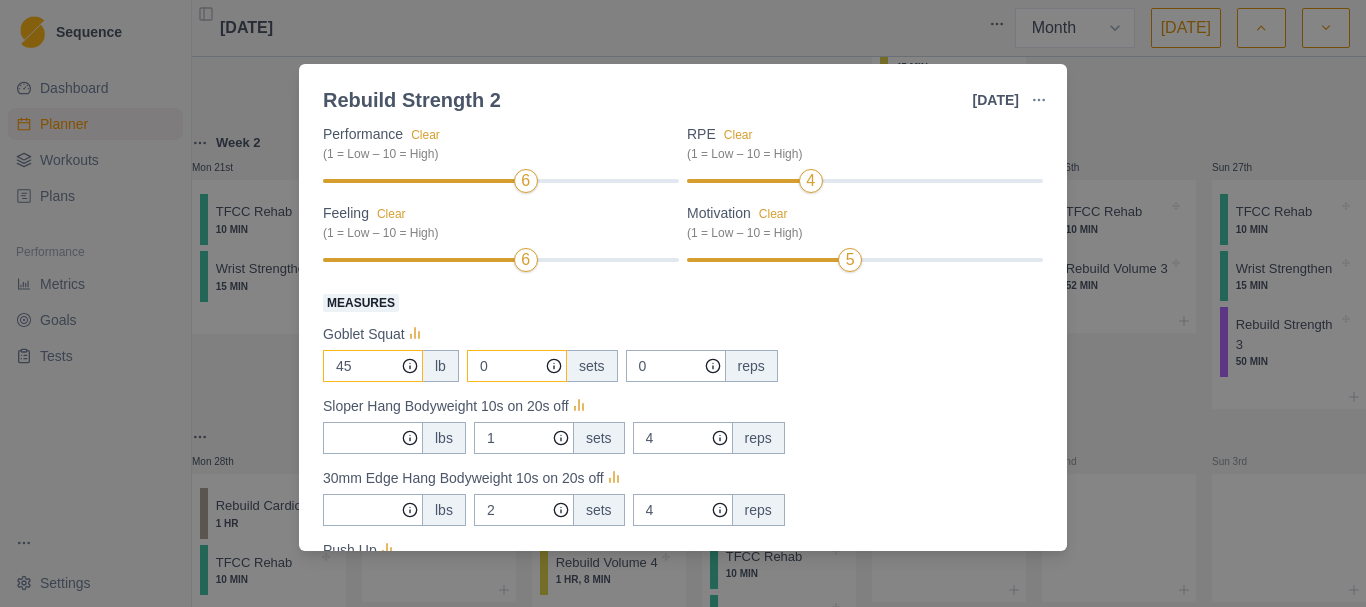 type on "45" 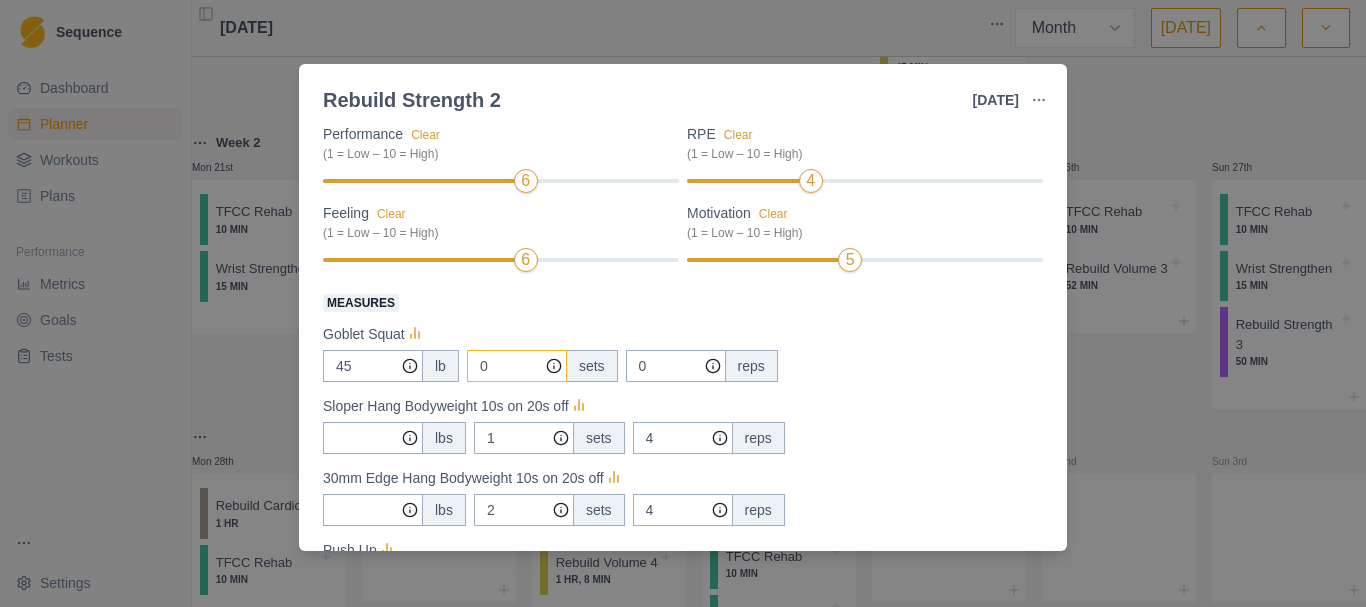 click on "0" at bounding box center (517, 366) 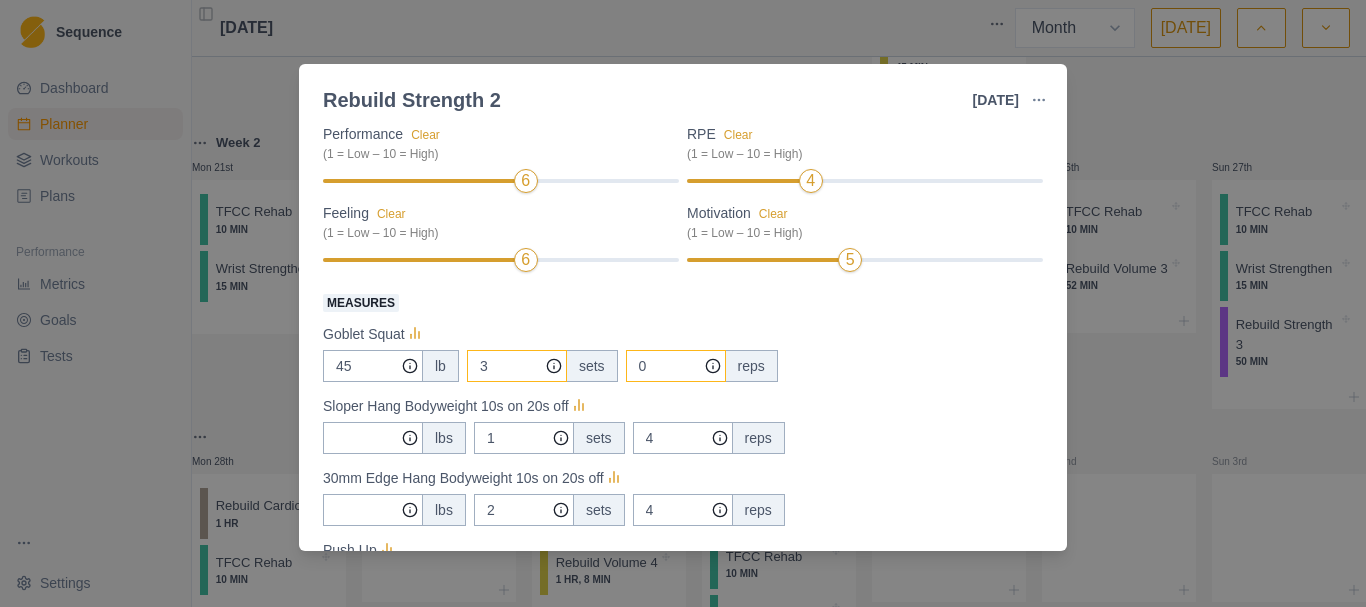 type on "3" 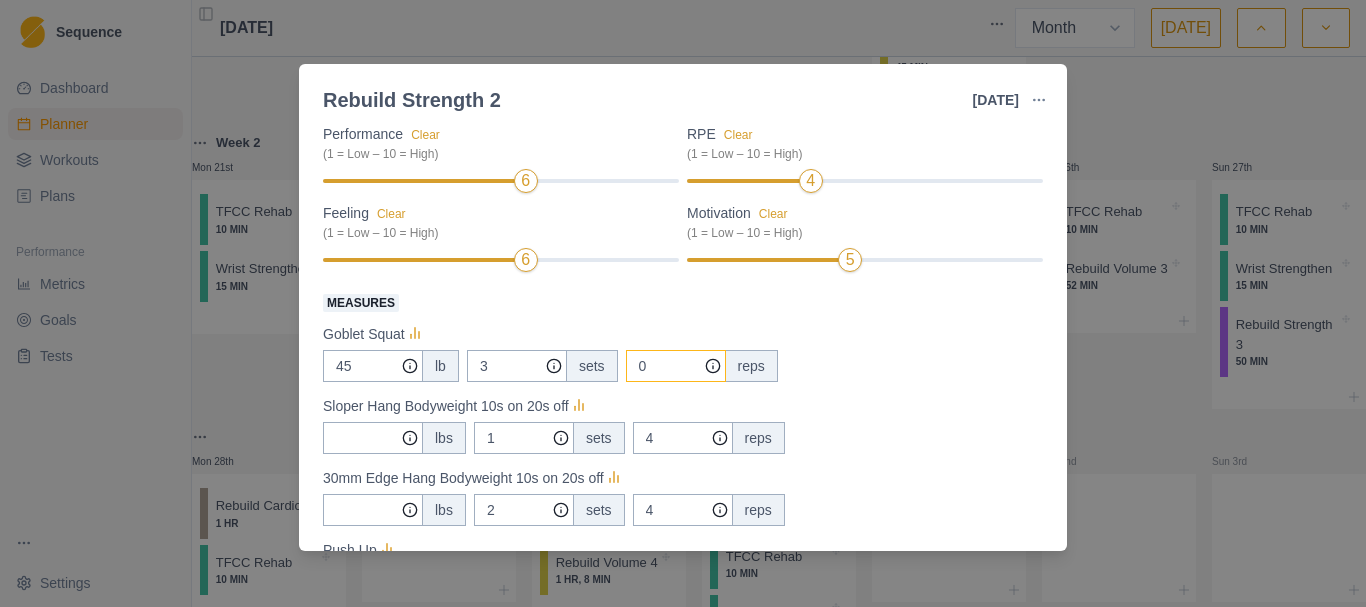 click on "0" at bounding box center [676, 366] 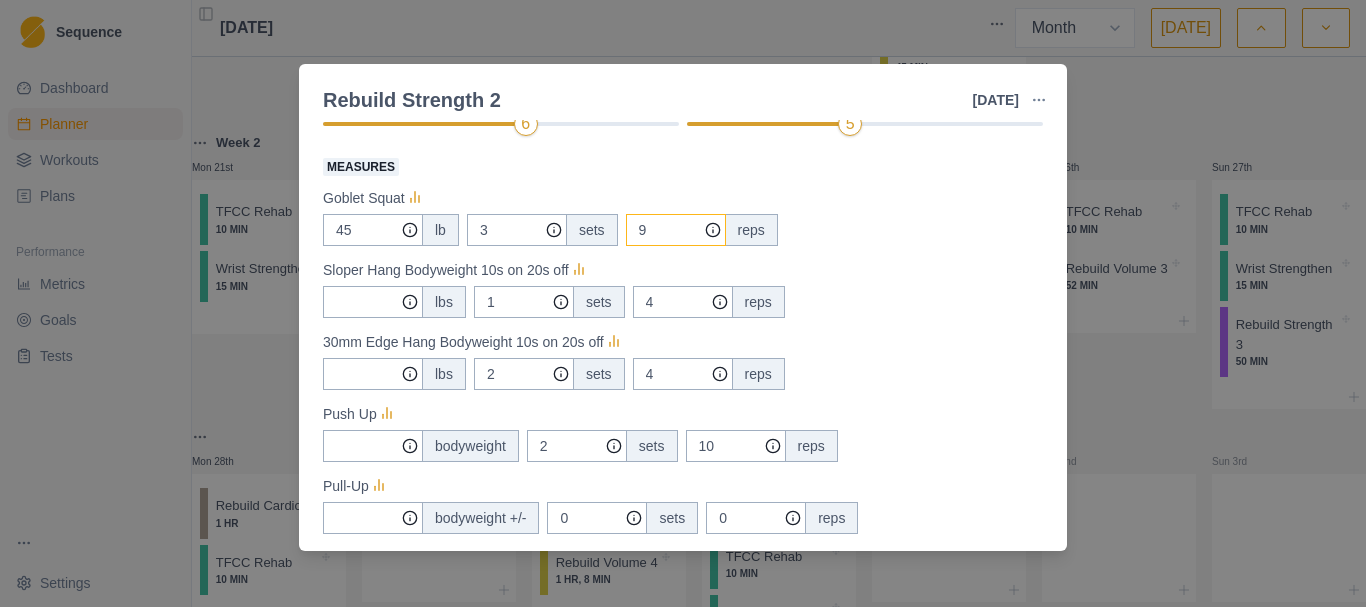 scroll, scrollTop: 400, scrollLeft: 0, axis: vertical 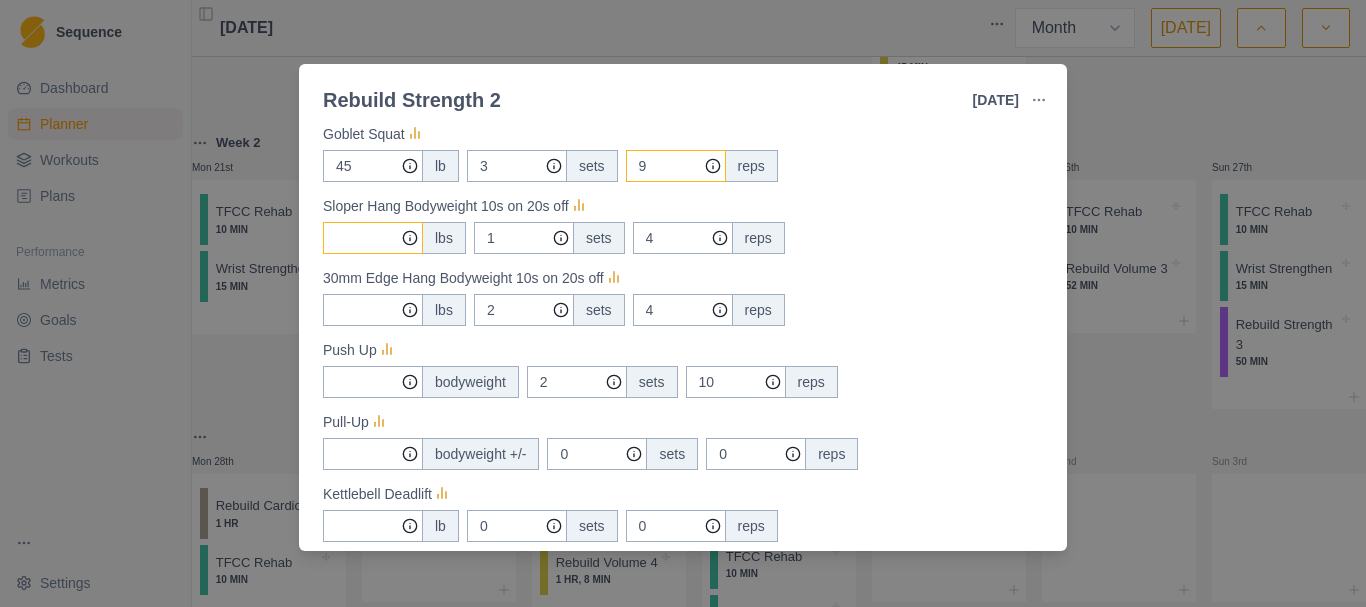 type on "9" 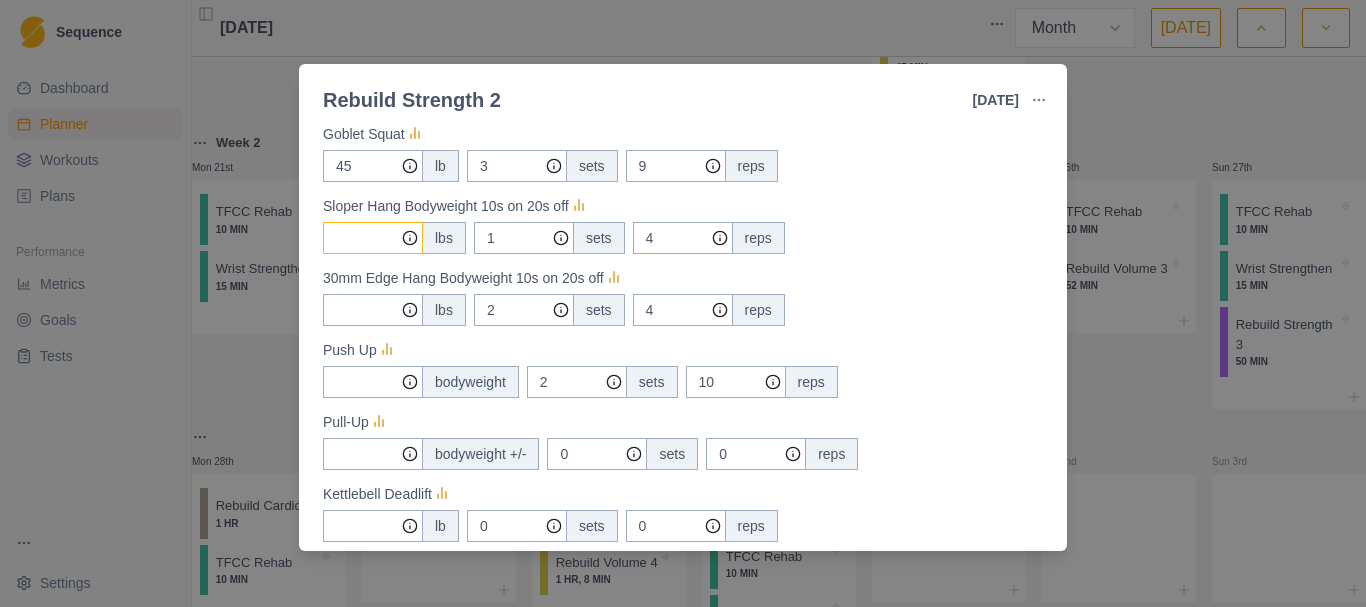 click on "Measures" at bounding box center [373, 166] 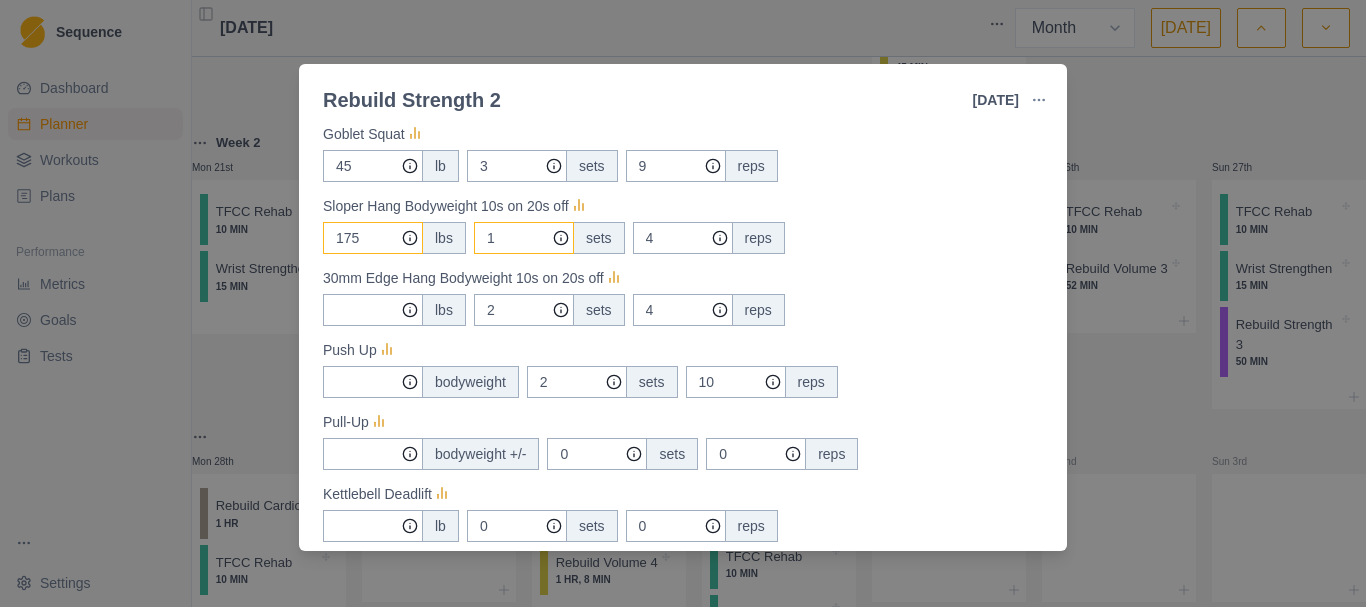 type on "175" 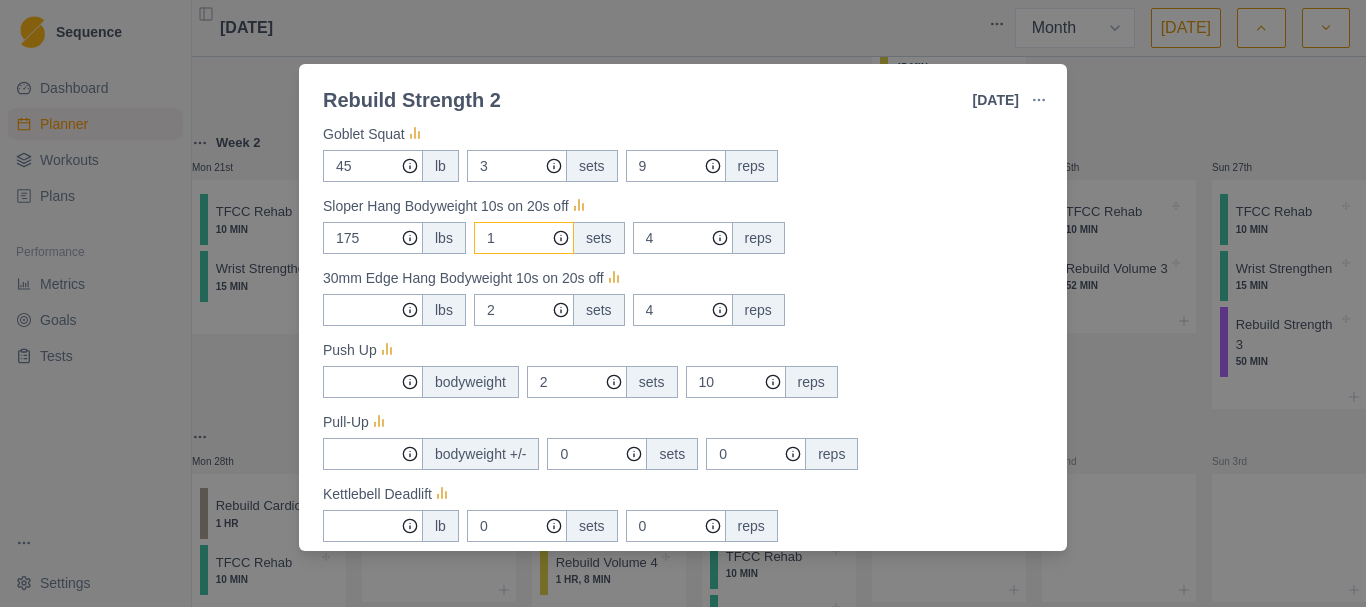click on "1" at bounding box center [517, 166] 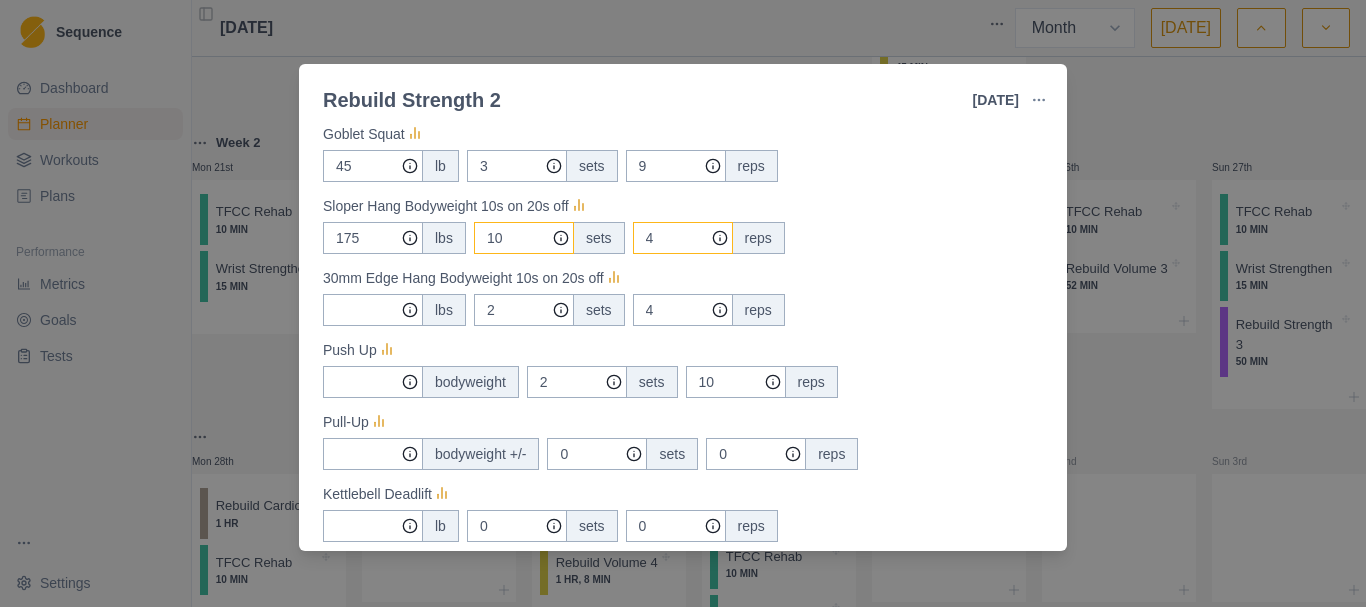 type on "10" 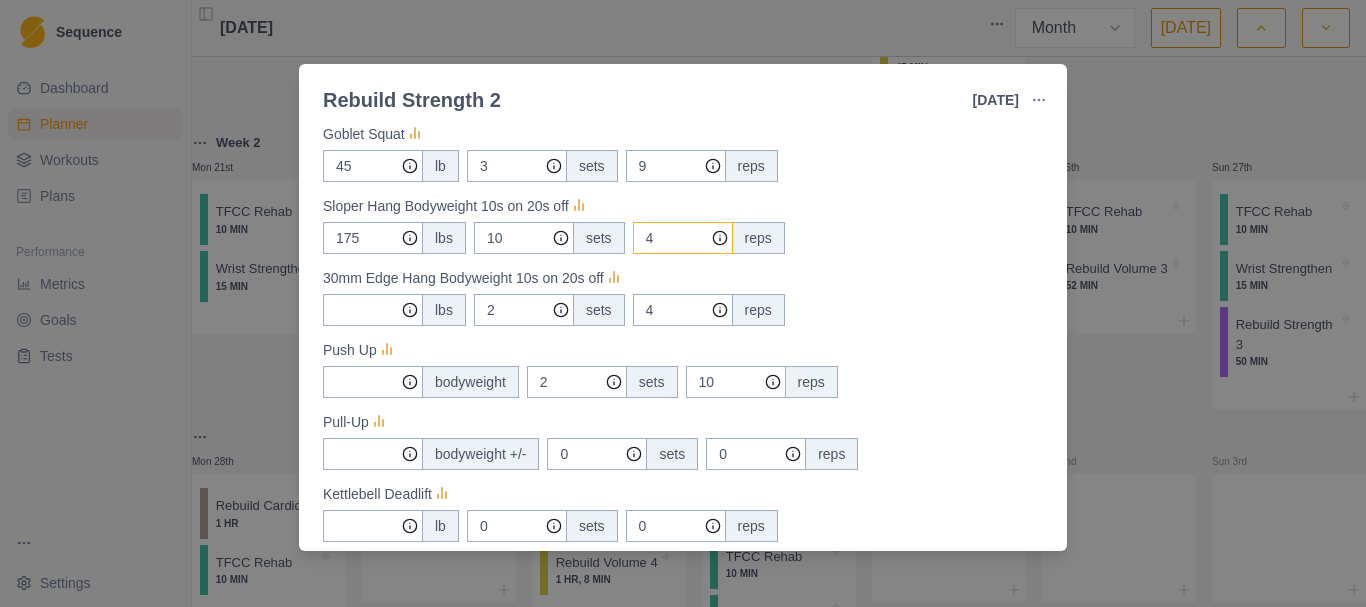 click on "4" at bounding box center [676, 166] 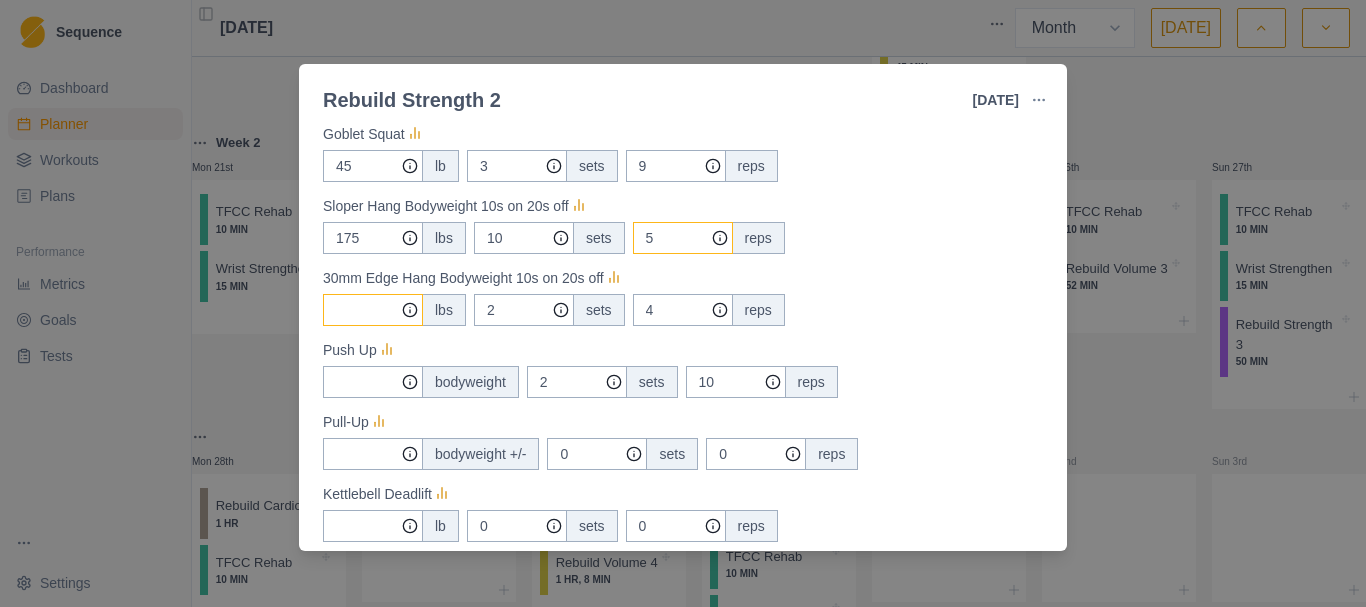 type on "5" 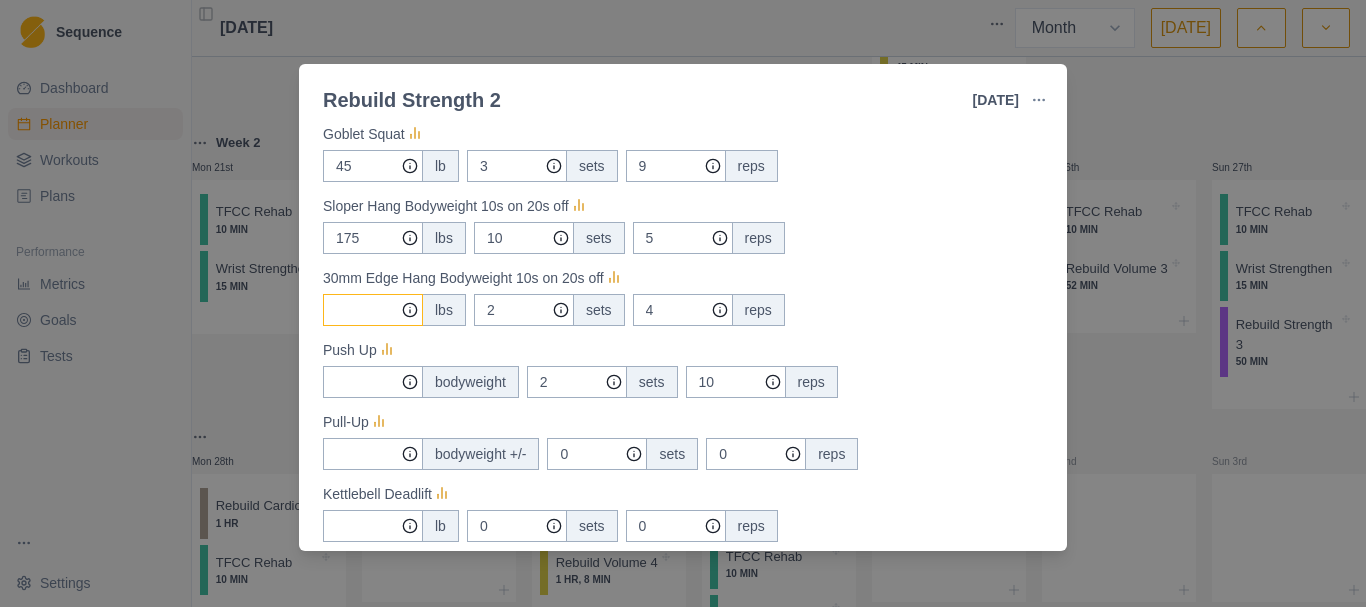 click on "Measures" at bounding box center [373, 166] 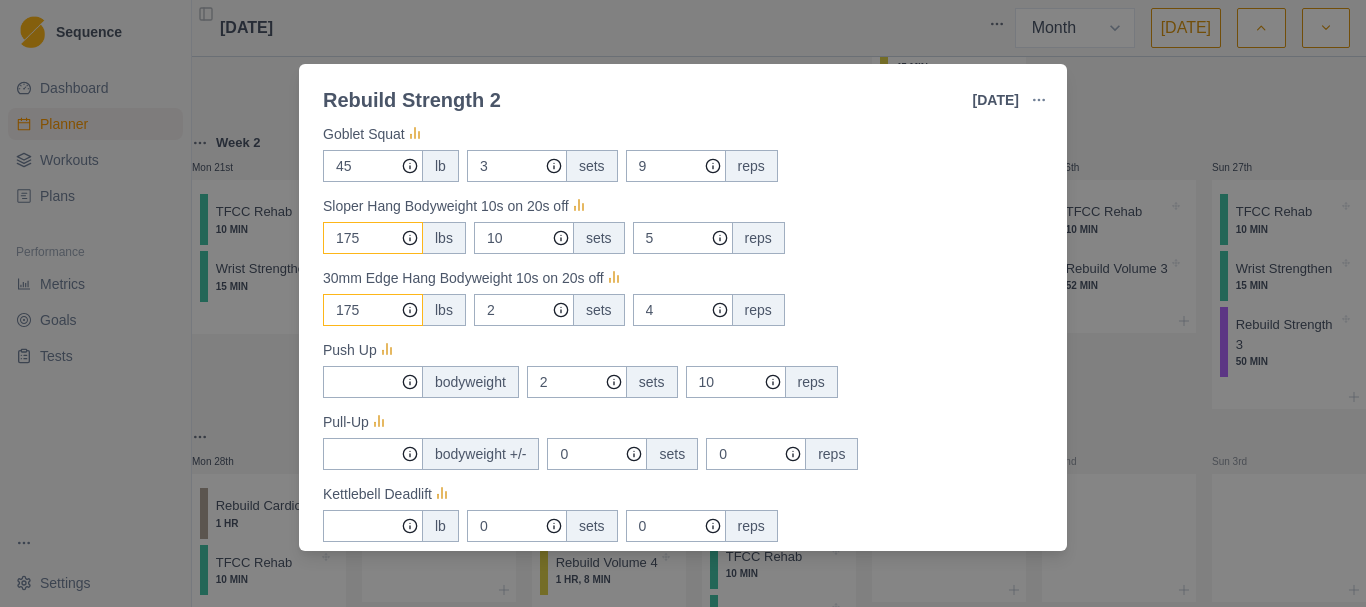type on "175" 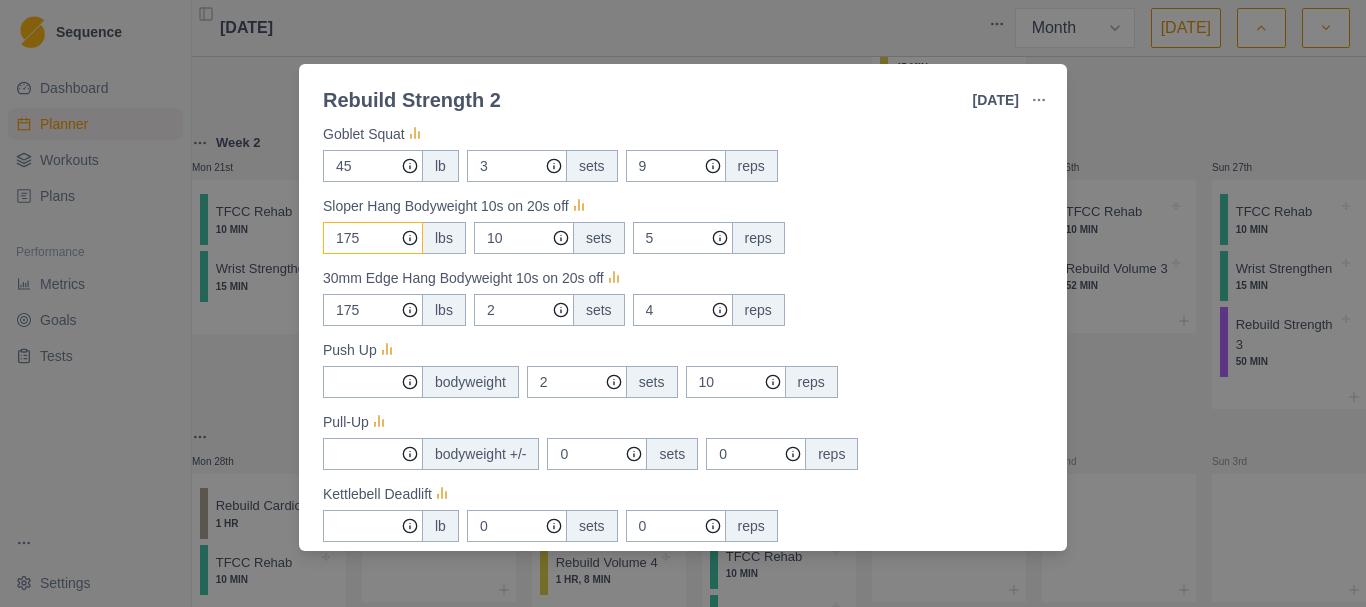 click on "175" at bounding box center (373, 166) 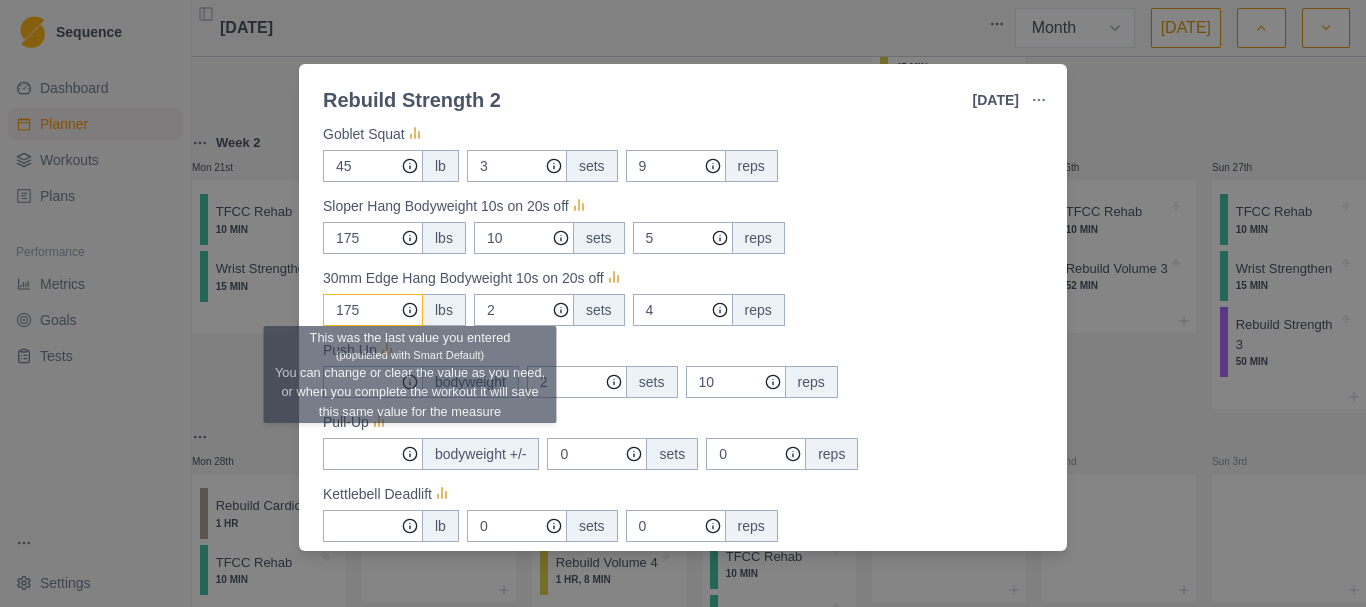 click at bounding box center (410, 309) 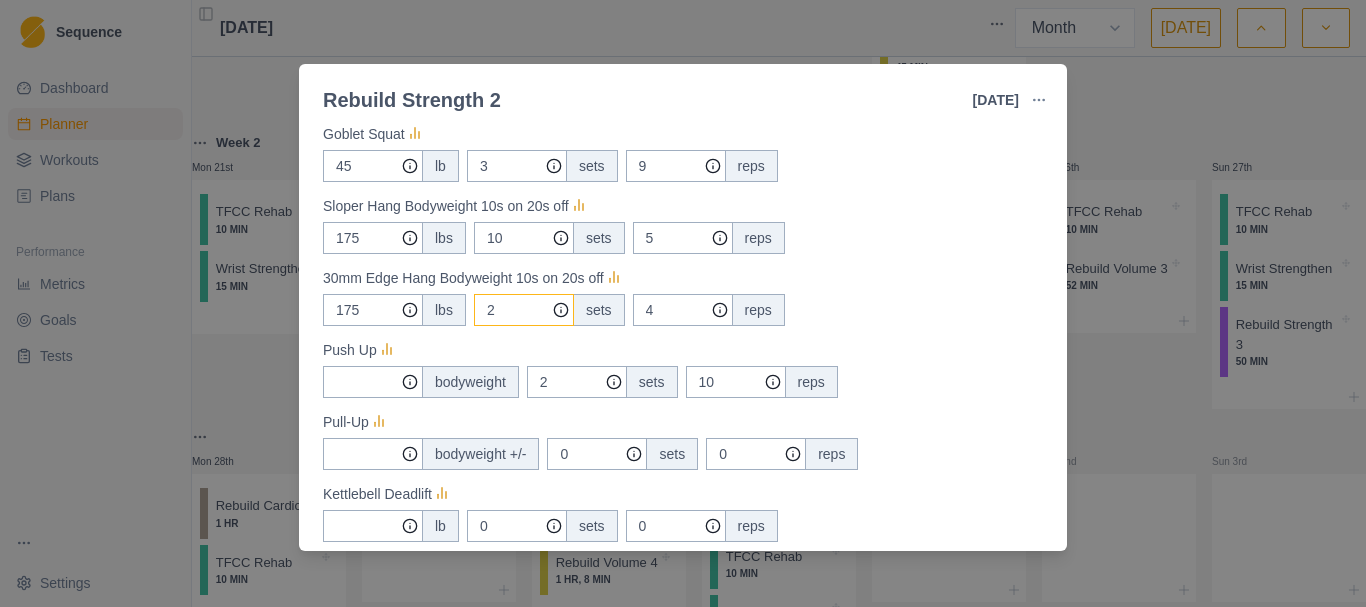 click on "2" at bounding box center [517, 166] 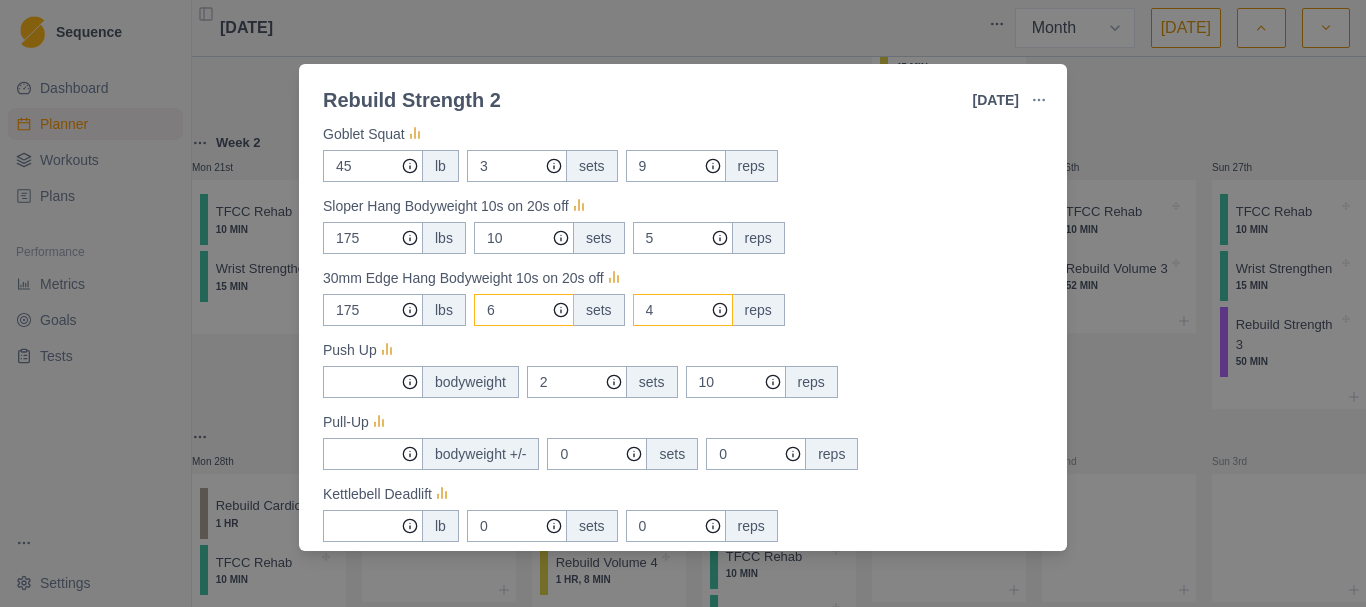 type on "6" 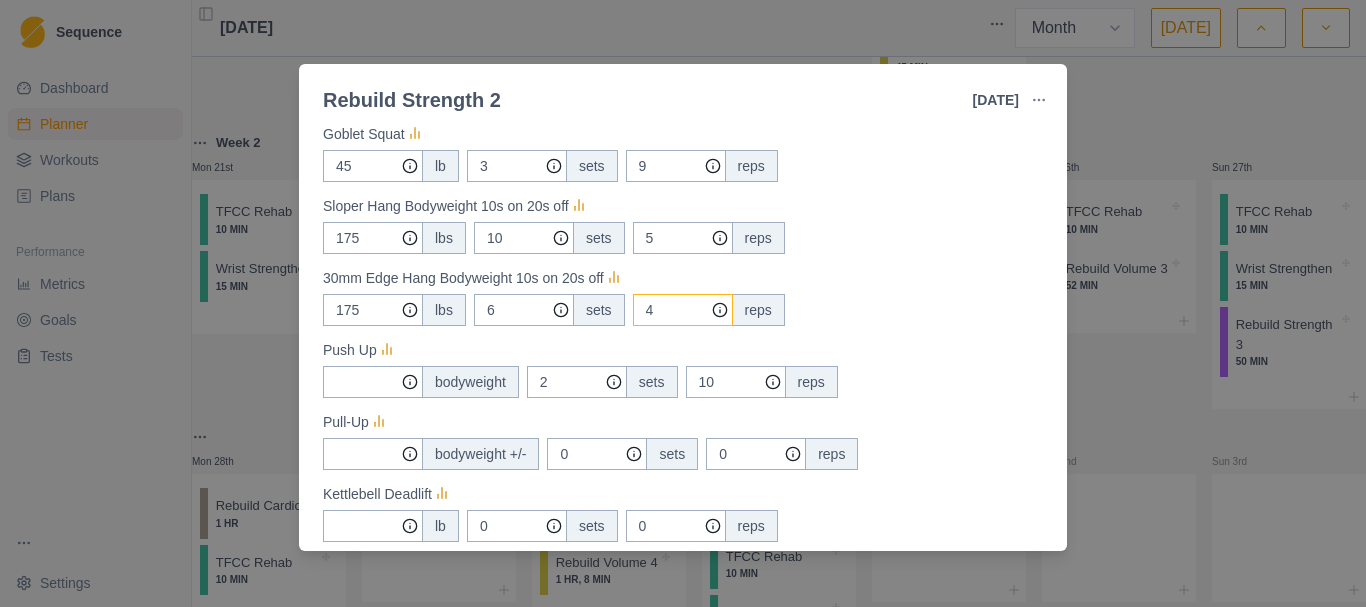click on "4" at bounding box center [676, 166] 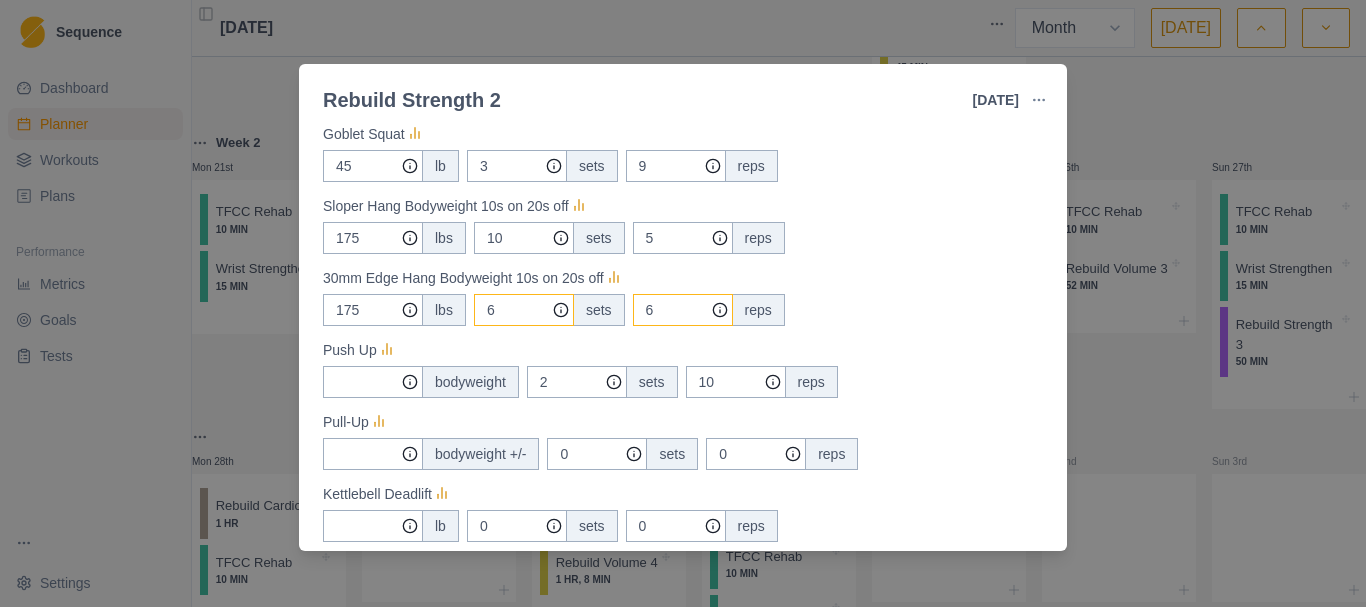 type on "6" 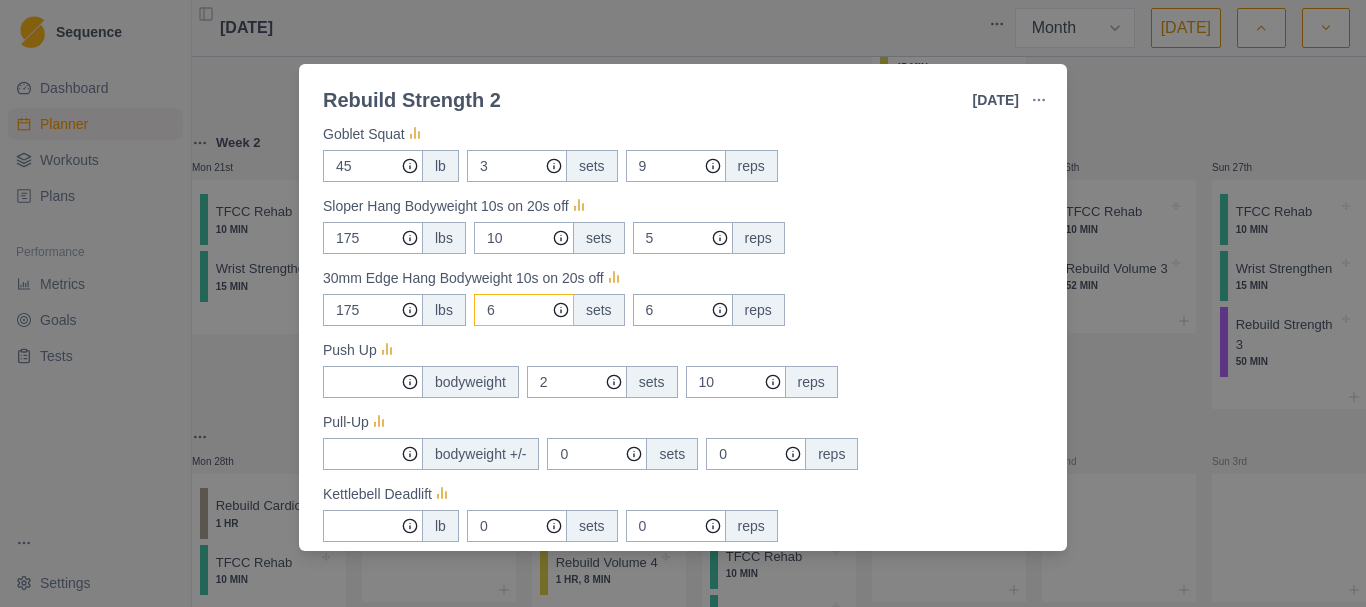 click on "6" at bounding box center [517, 166] 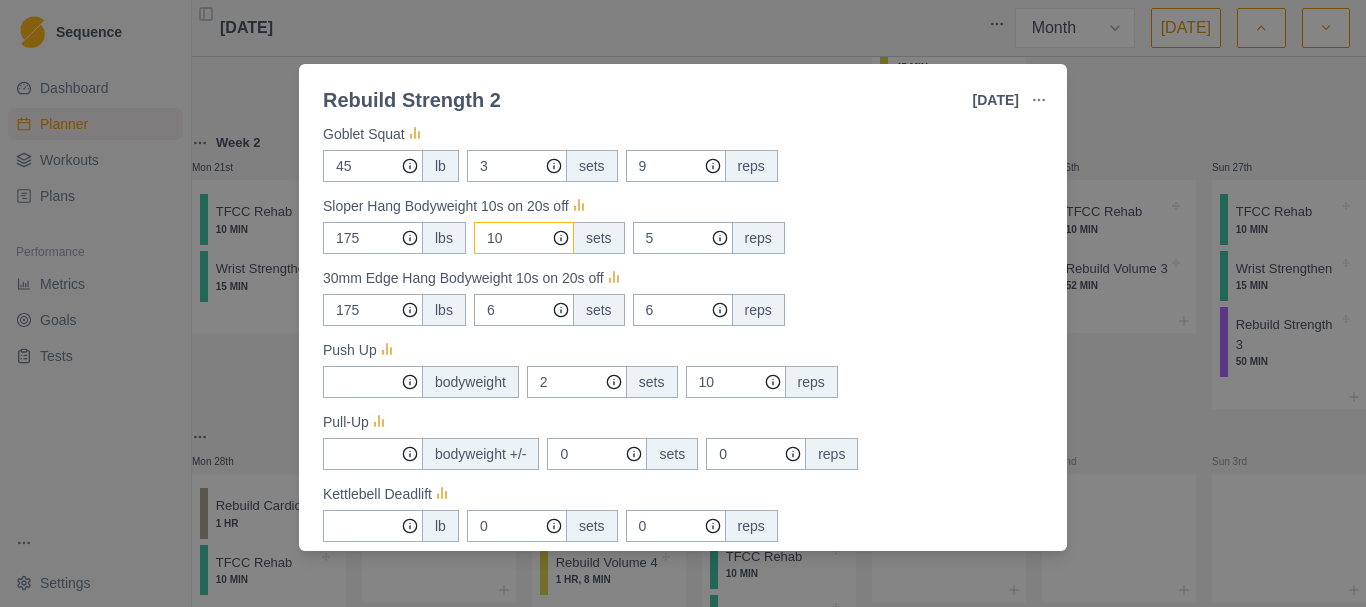 click on "10" at bounding box center [517, 166] 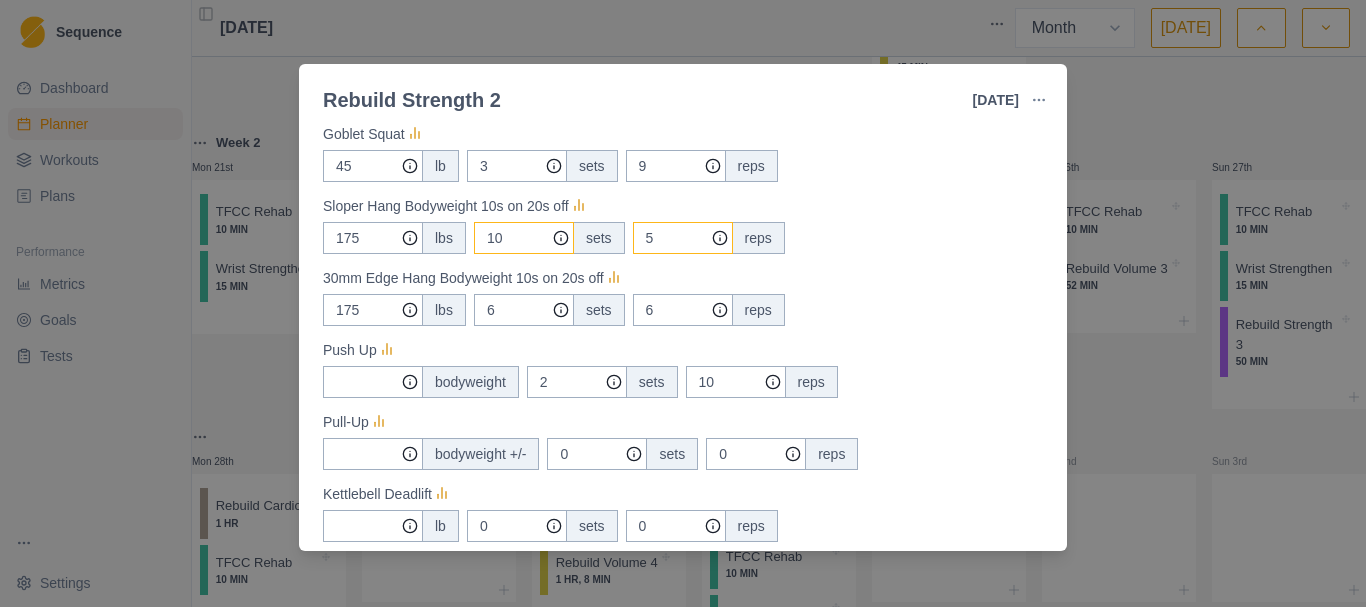 type on "3" 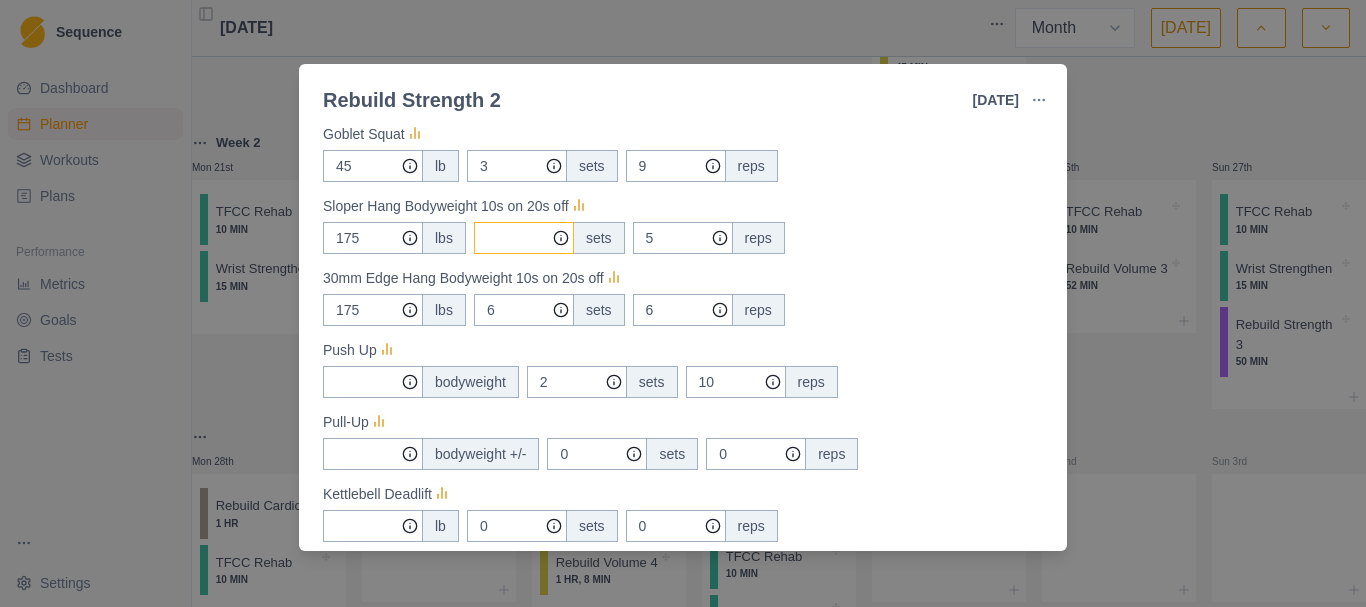 click on "Measures" at bounding box center [517, 166] 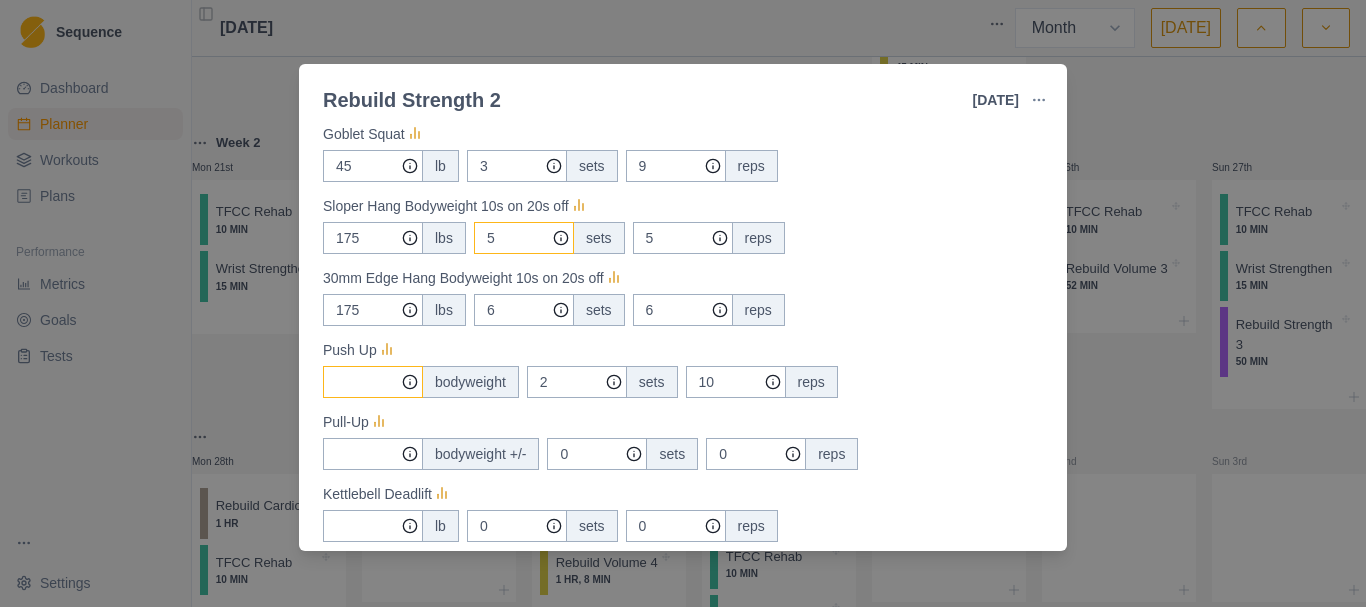 type on "5" 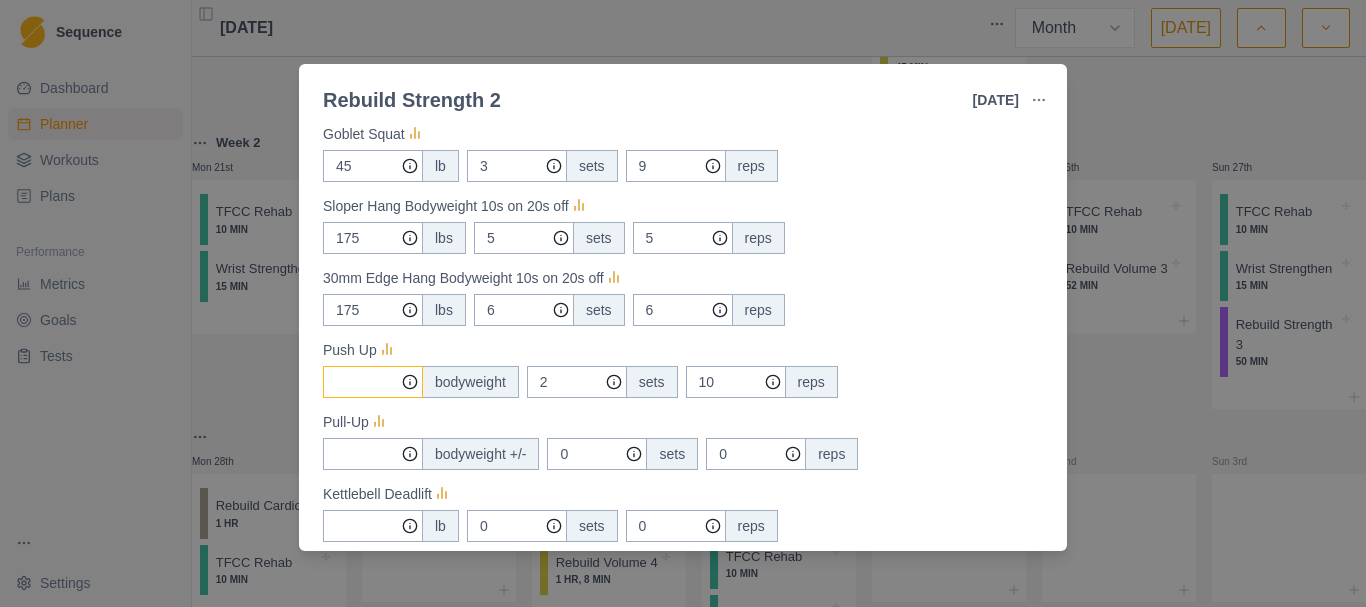 click on "Measures" at bounding box center [373, 166] 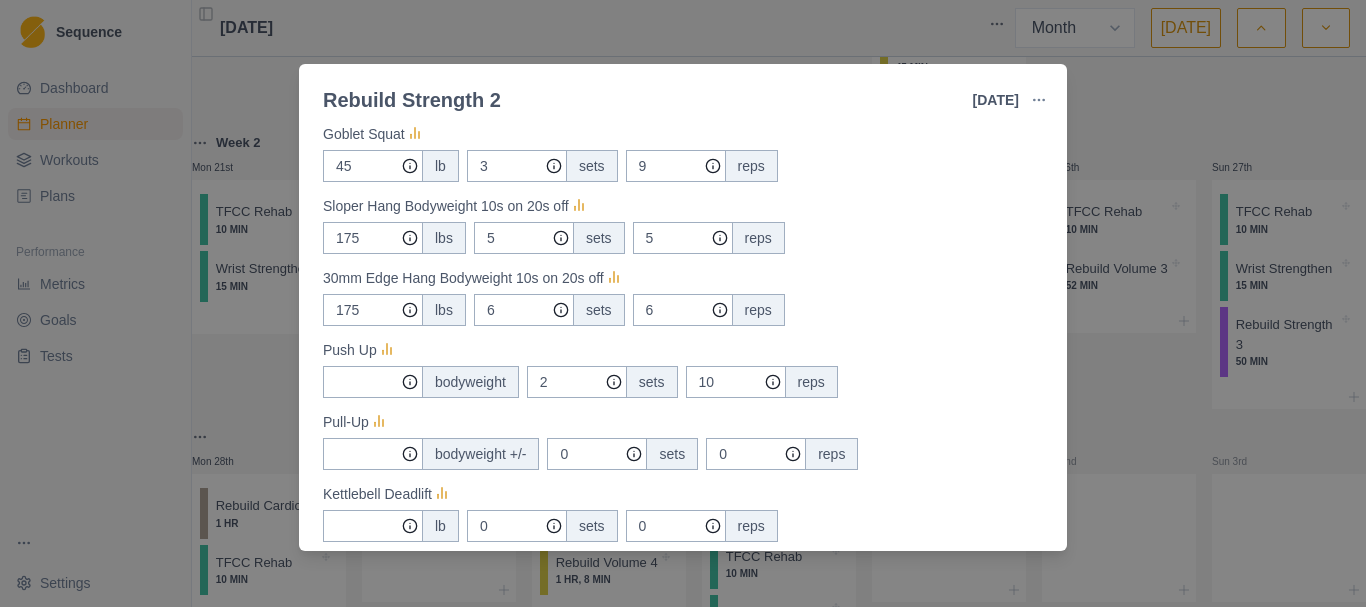 click on "lbs" at bounding box center (444, 310) 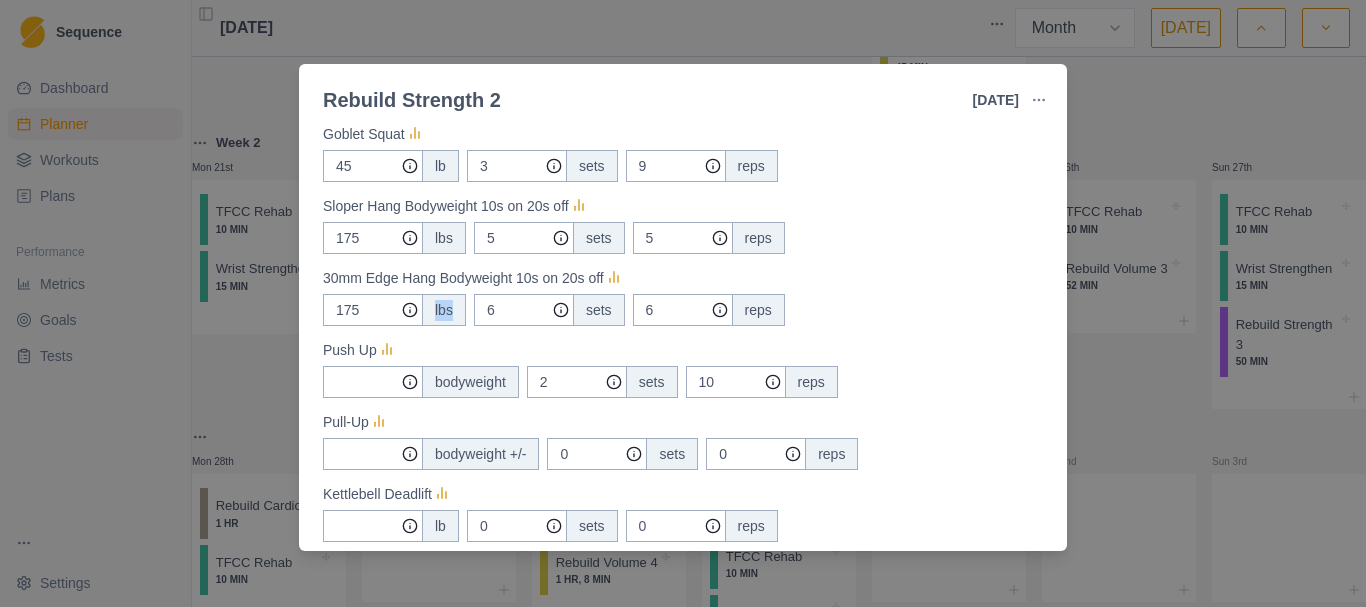 click on "lbs" at bounding box center [444, 310] 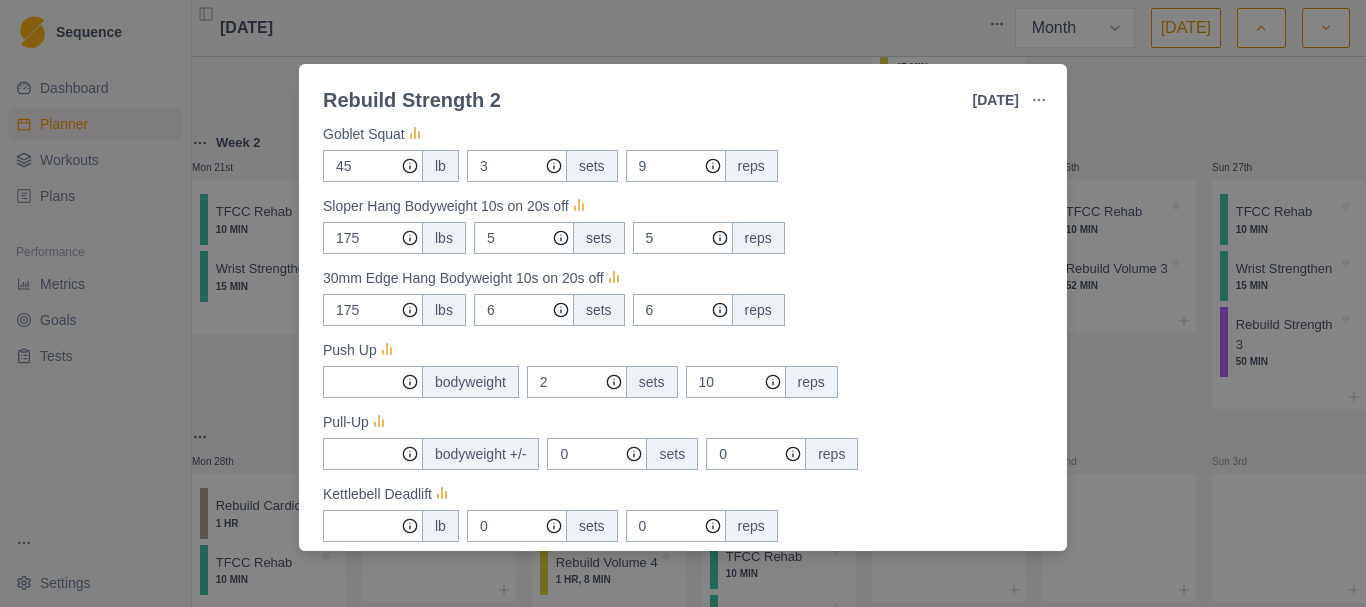 click on "bodyweight" at bounding box center [470, 382] 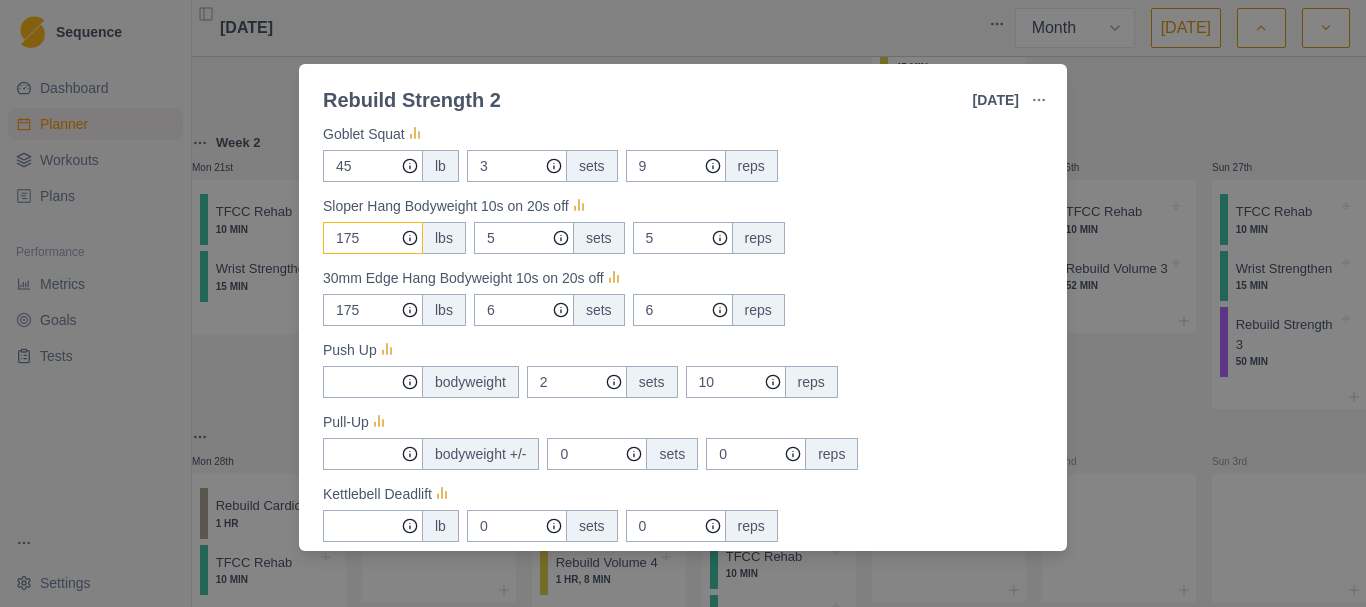 click on "175" at bounding box center [373, 166] 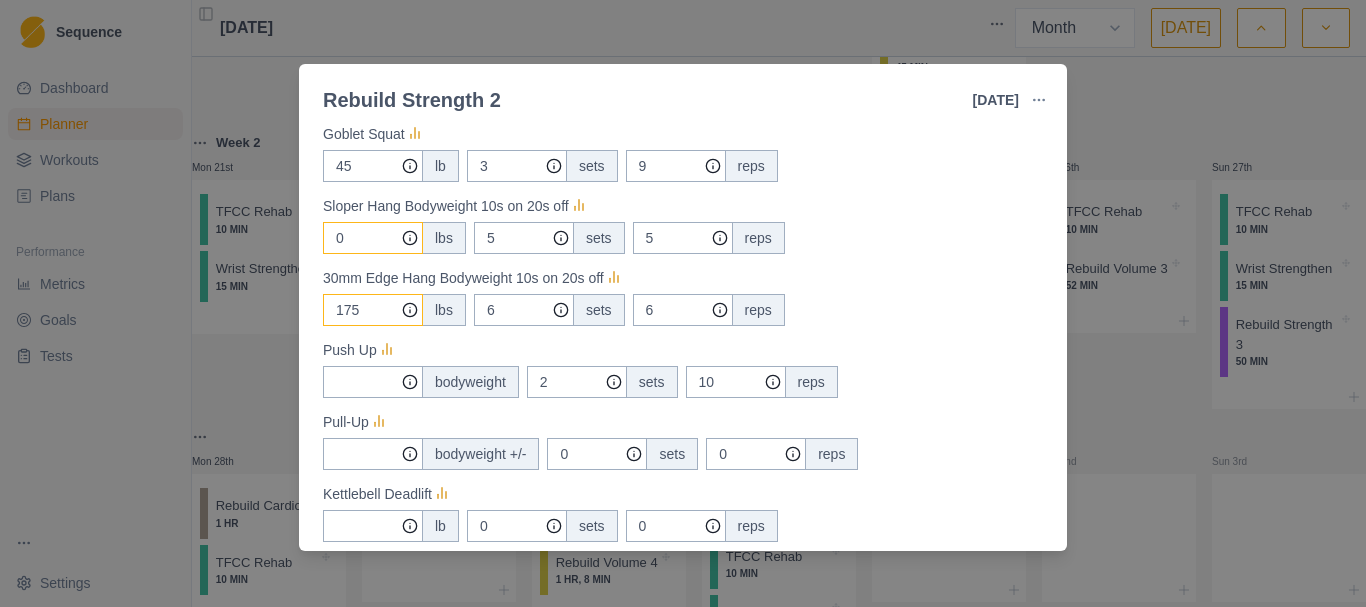 type on "0" 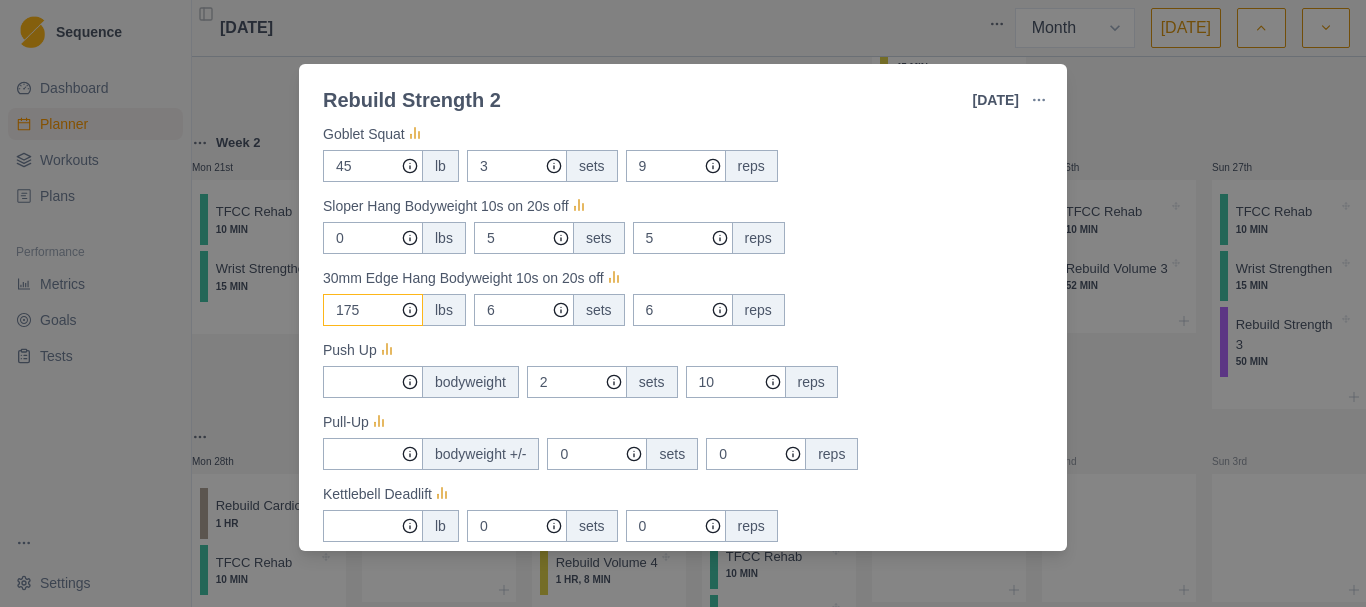 click on "175" at bounding box center (373, 166) 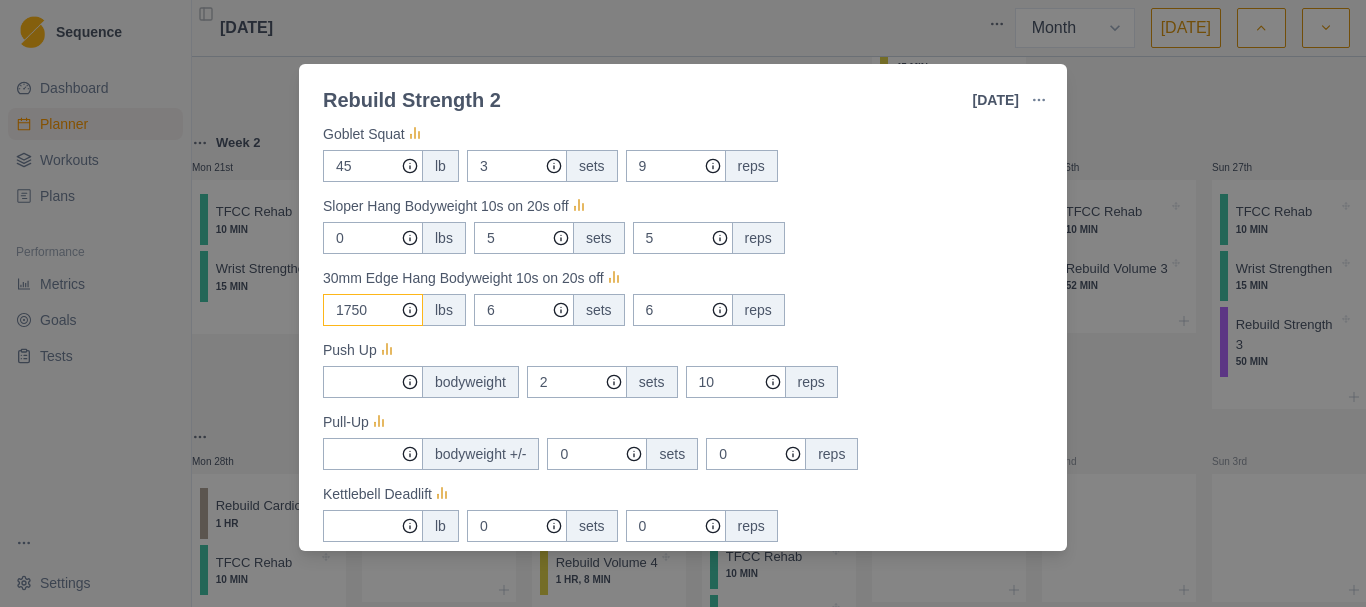 click on "1750" at bounding box center (373, 166) 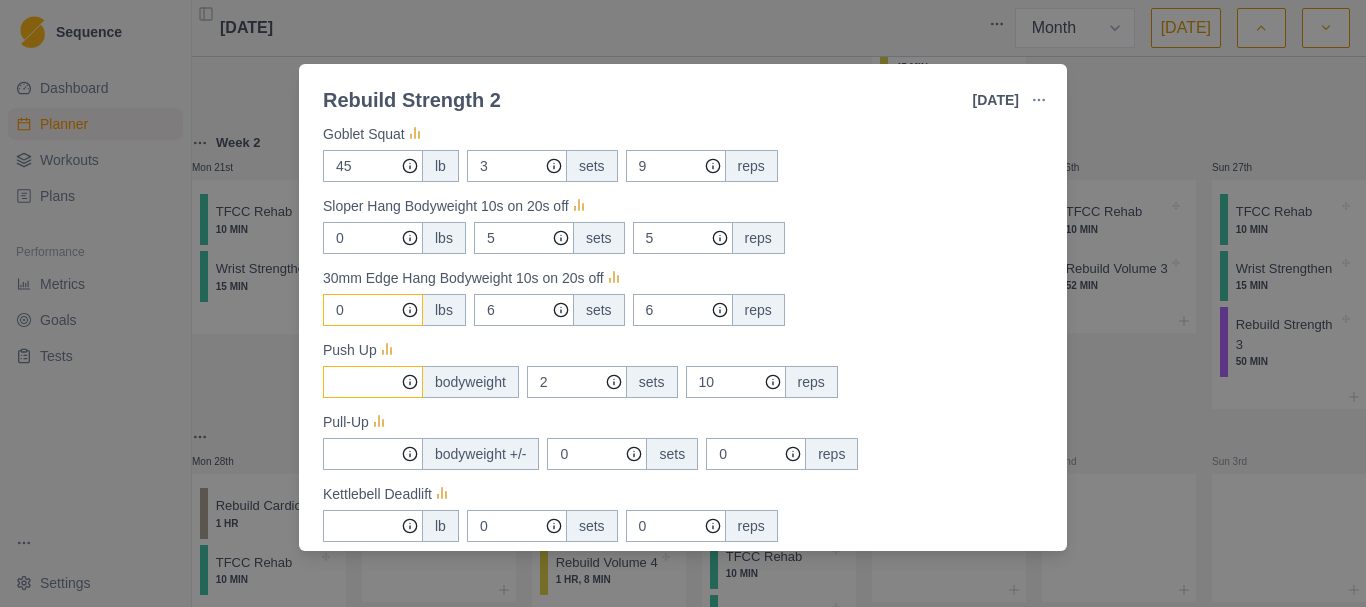 type on "0" 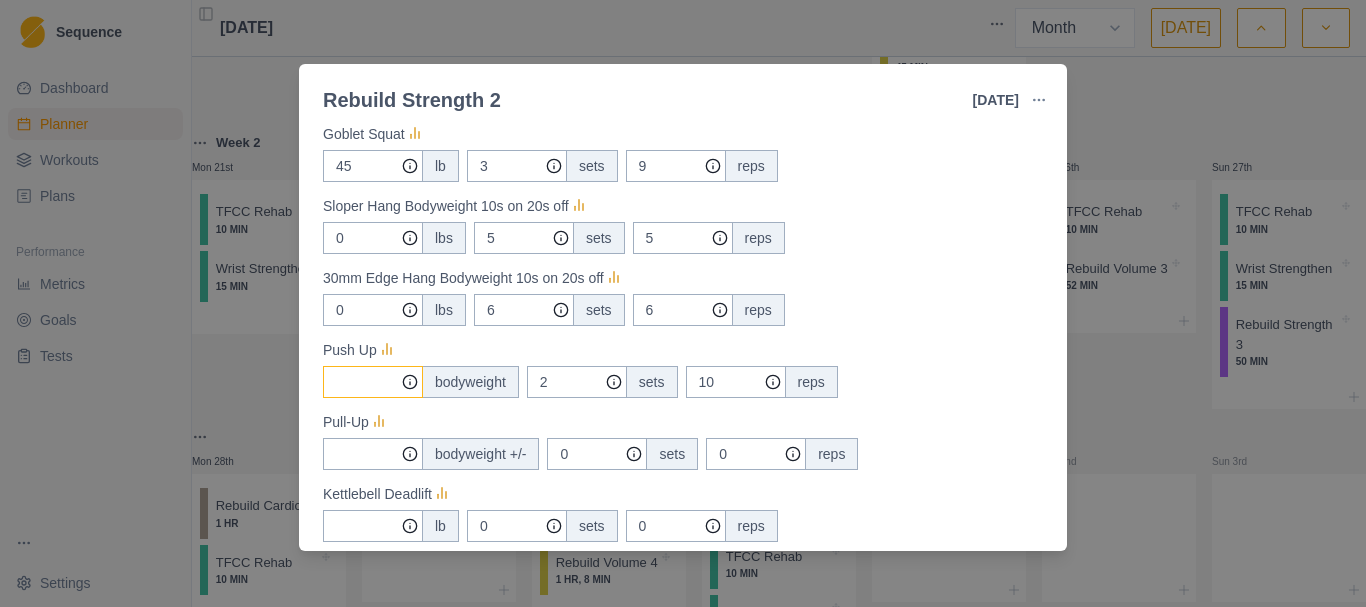 click on "Measures" at bounding box center (373, 166) 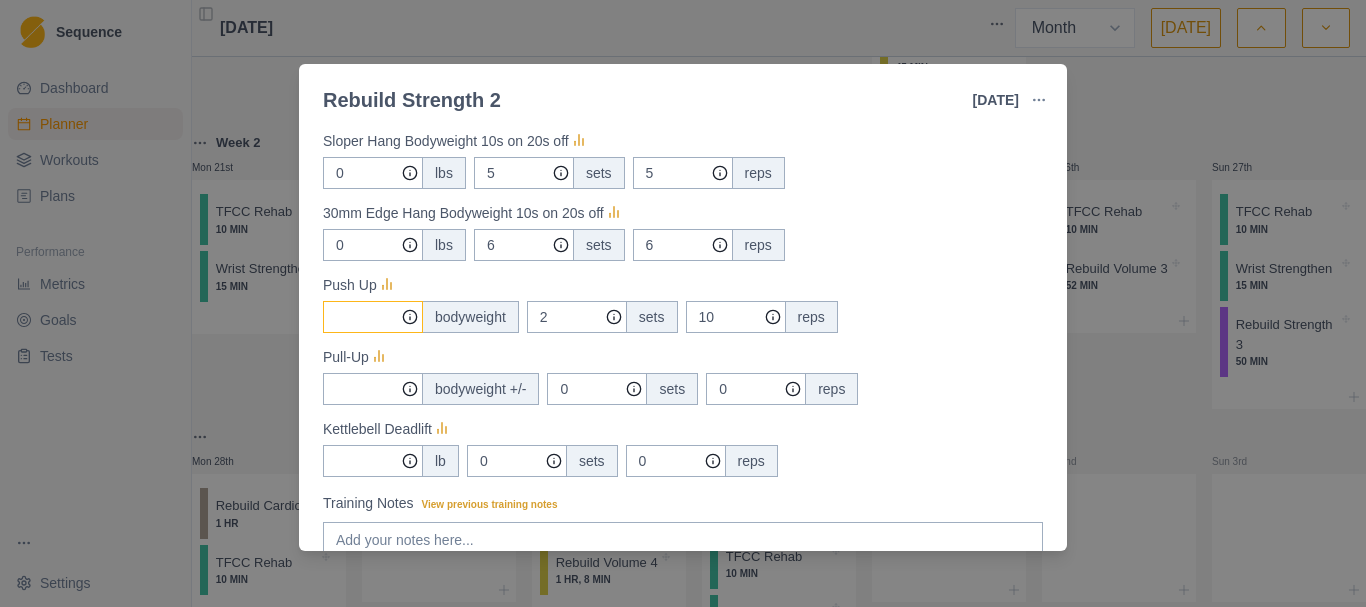 scroll, scrollTop: 500, scrollLeft: 0, axis: vertical 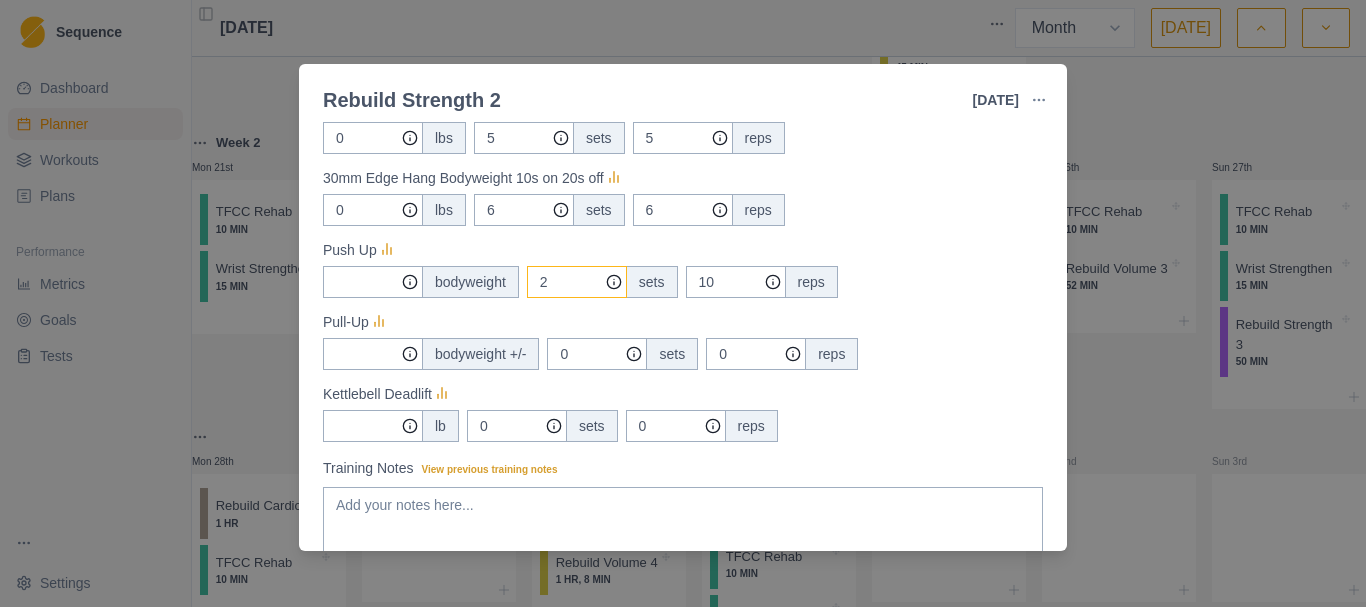 click on "2" at bounding box center (517, 66) 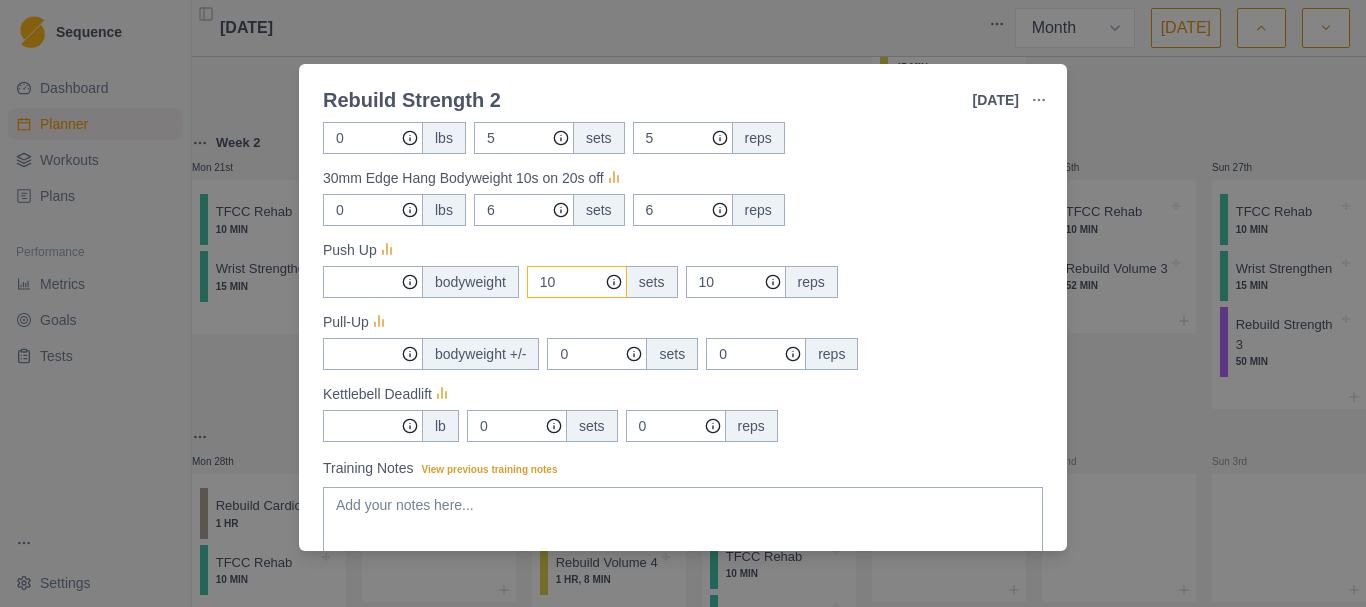 type on "1" 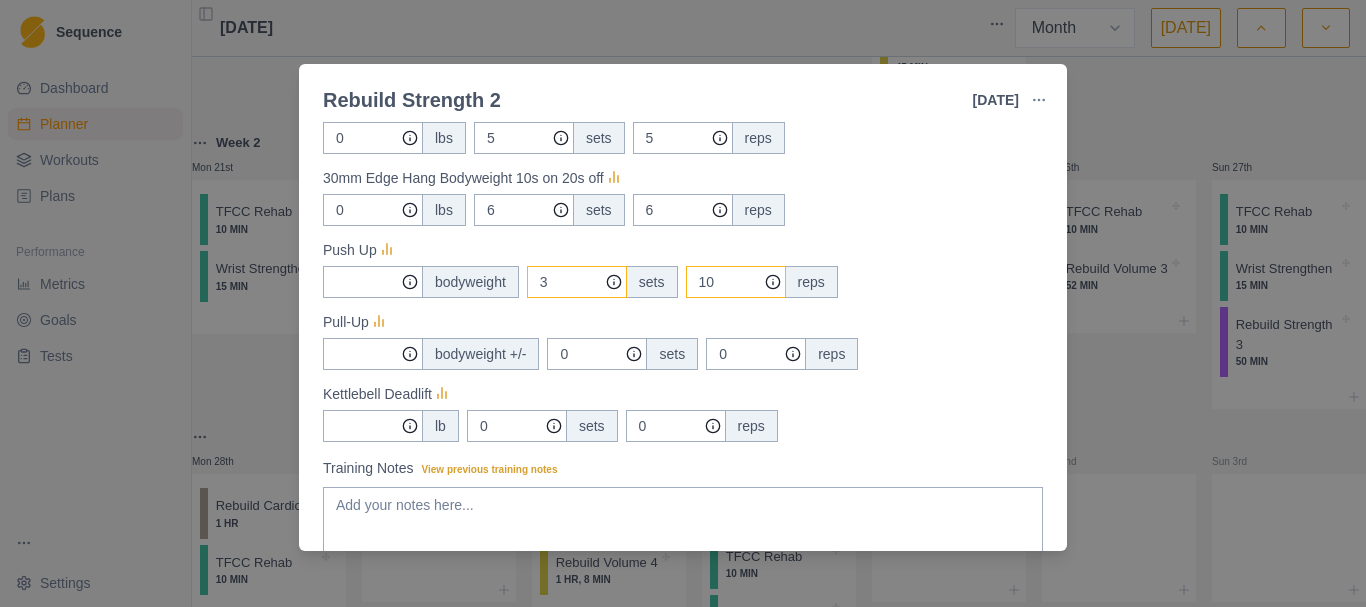 type on "3" 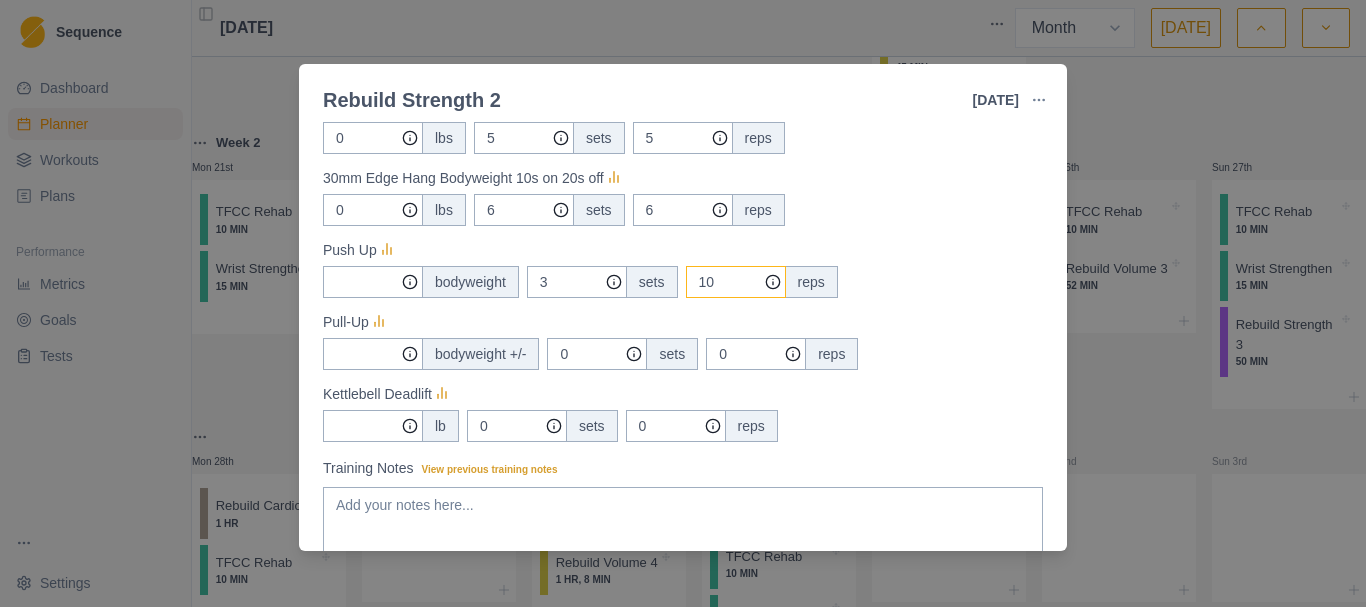 click on "10" at bounding box center [676, 66] 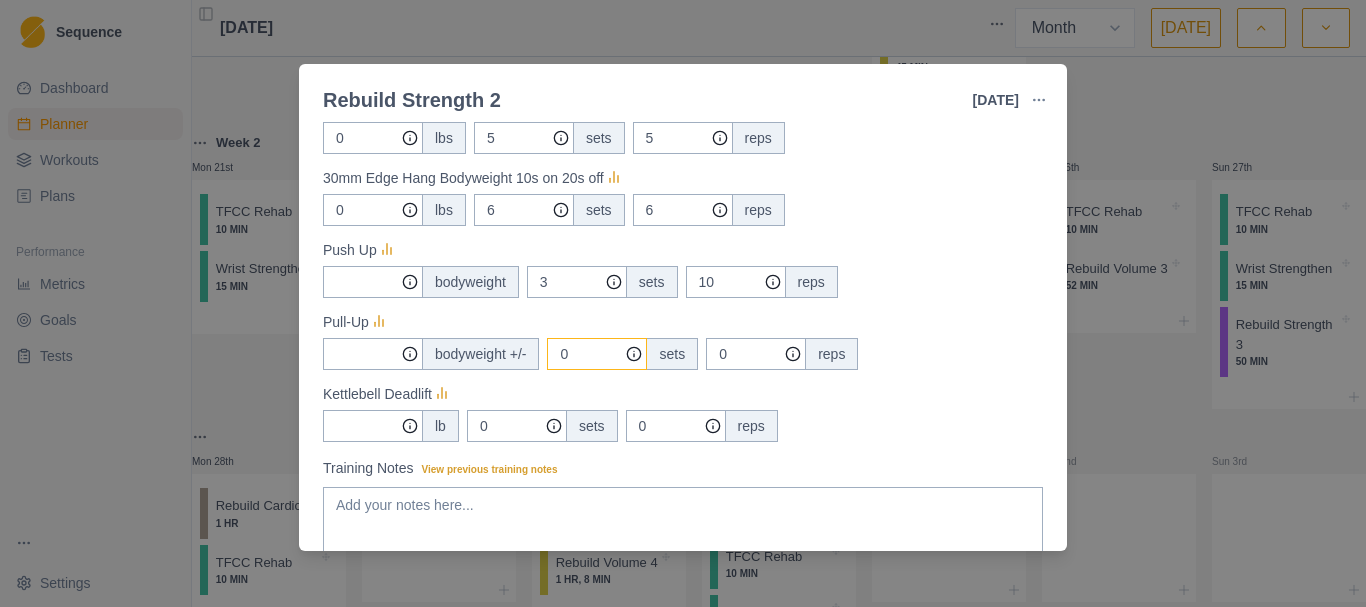 click on "0" at bounding box center (517, 66) 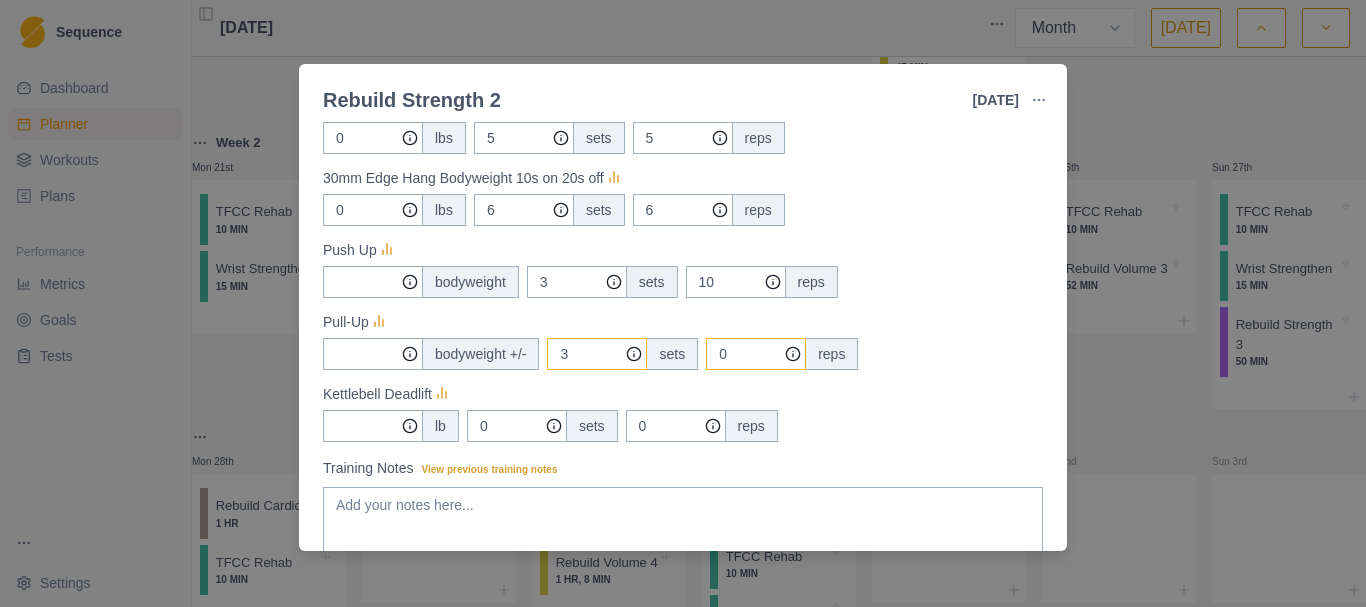 type on "3" 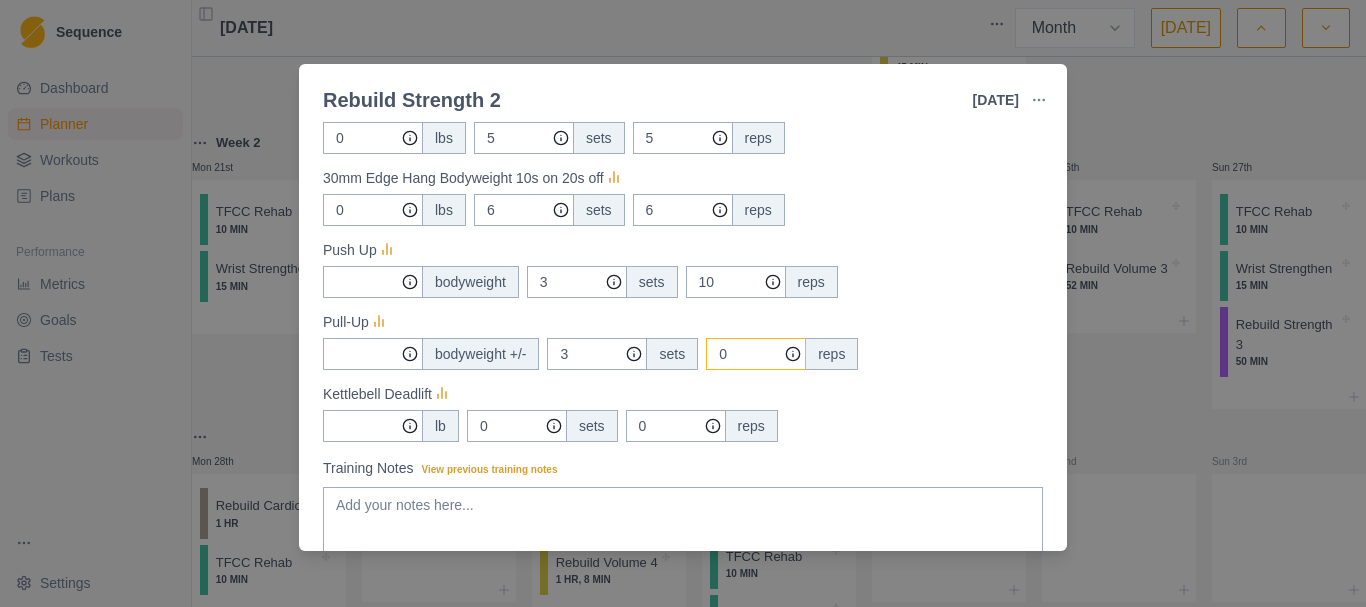 click on "0" at bounding box center [676, 66] 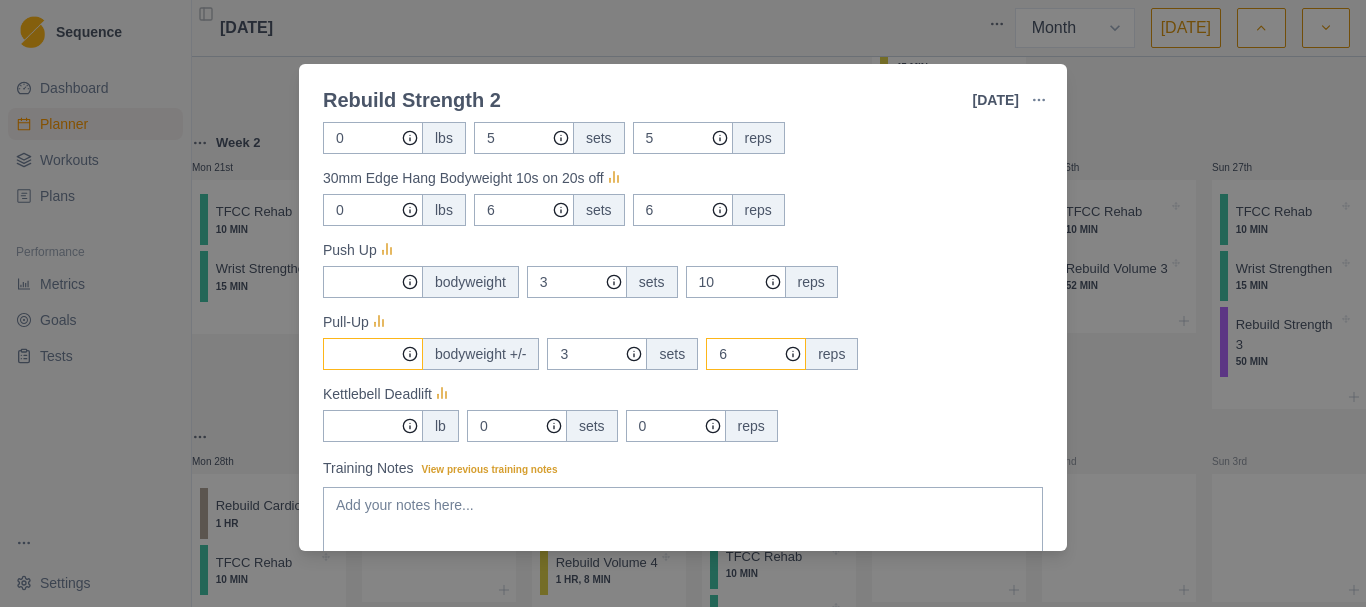 type on "6" 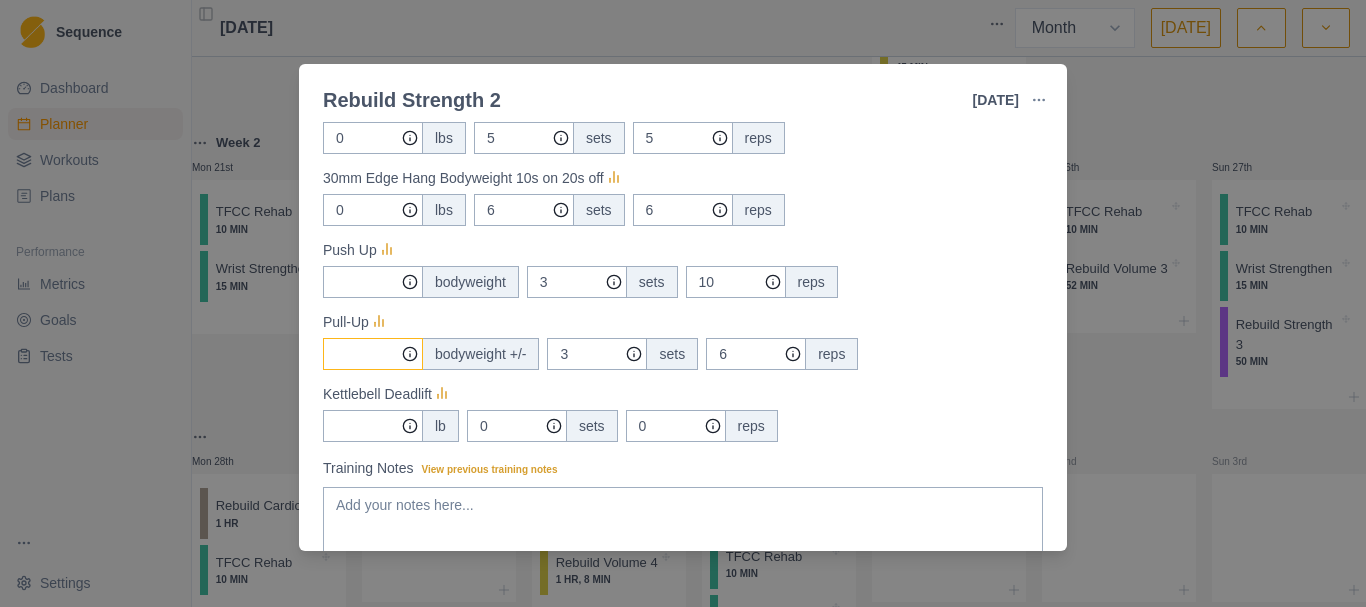 click on "Measures" at bounding box center (373, 66) 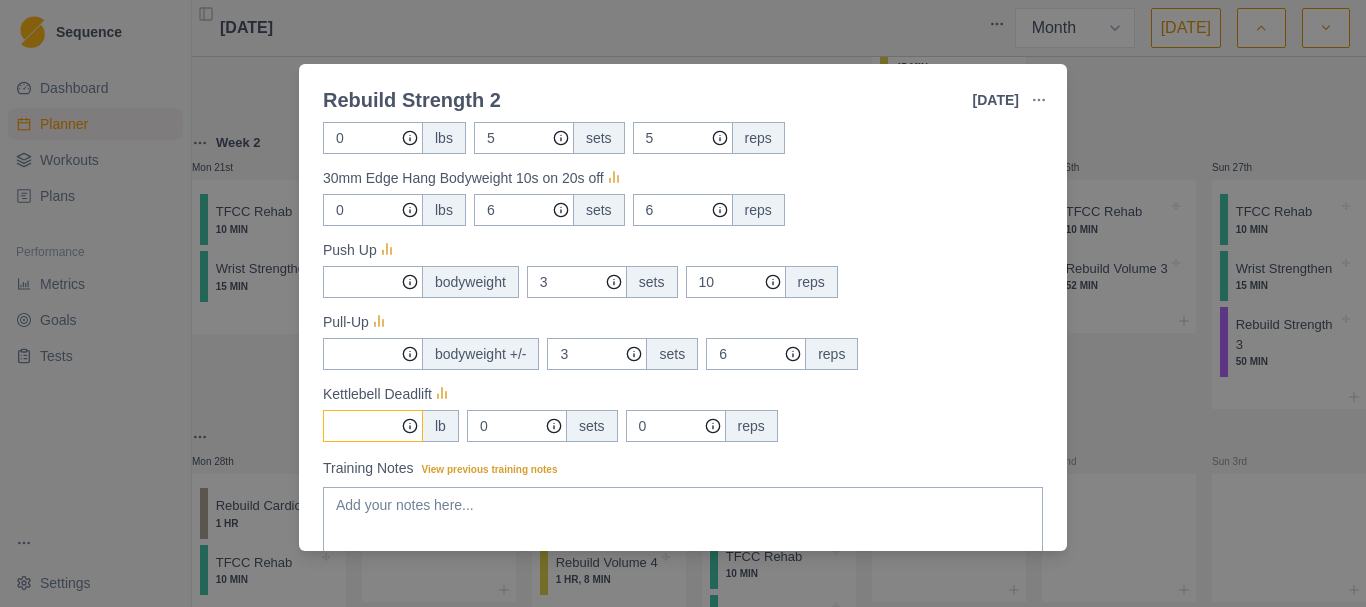 click on "Measures" at bounding box center (373, 66) 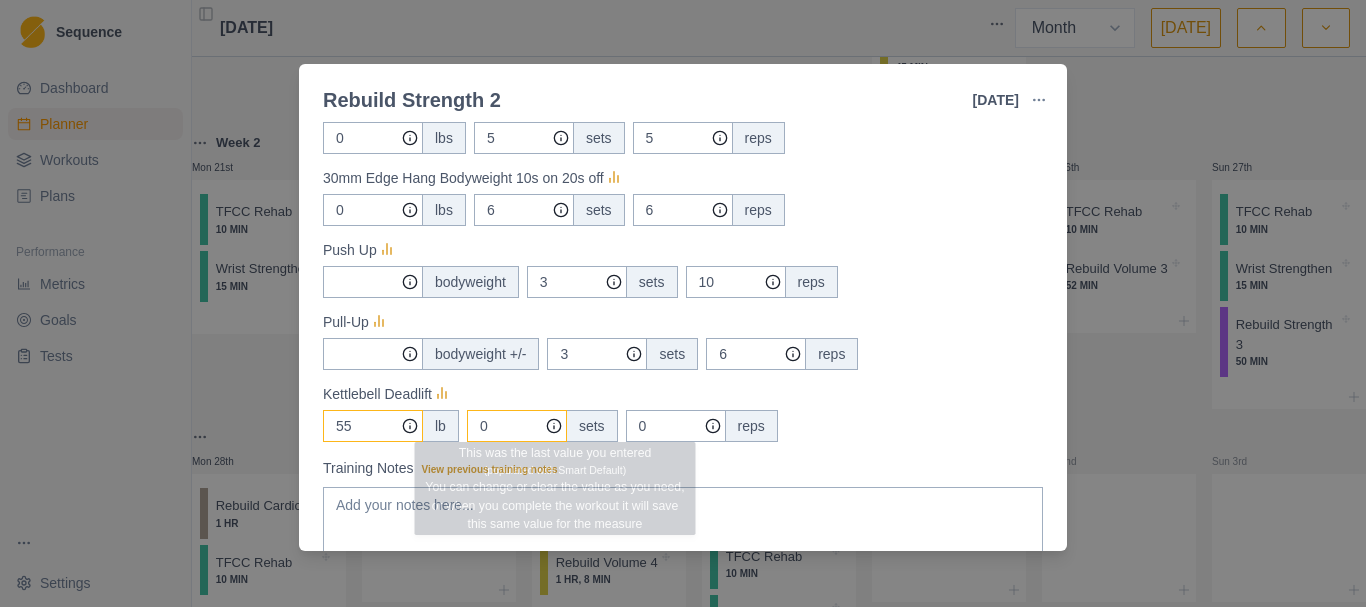 type on "55" 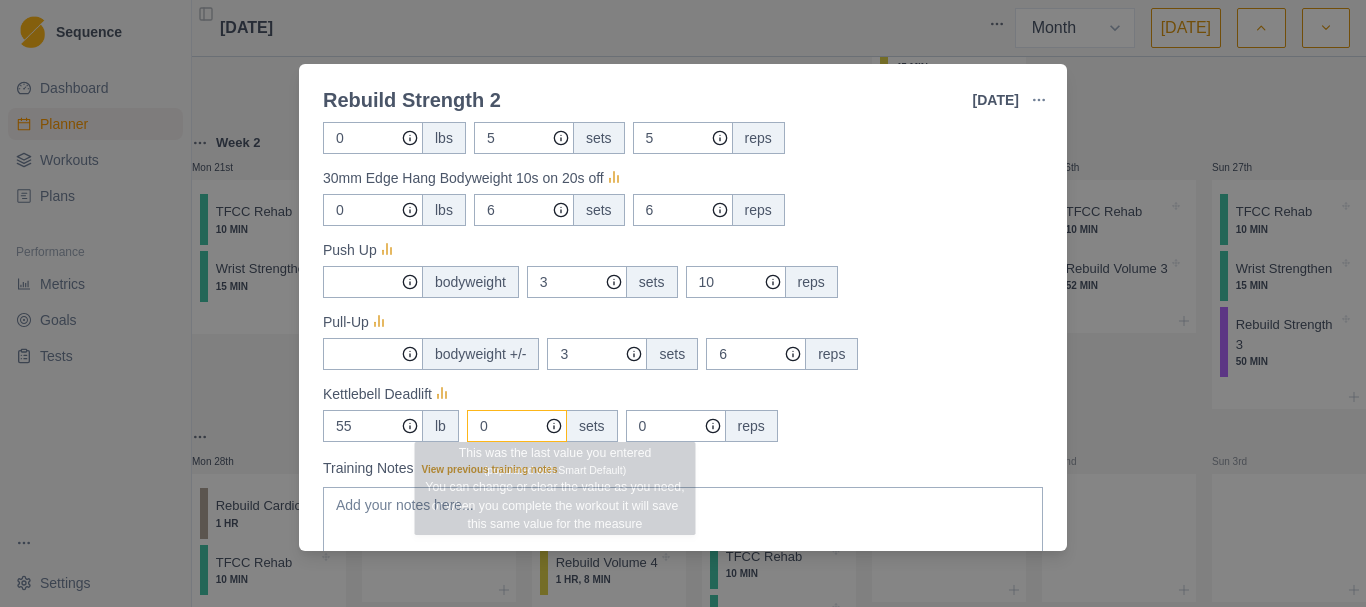 click on "0" at bounding box center (517, 66) 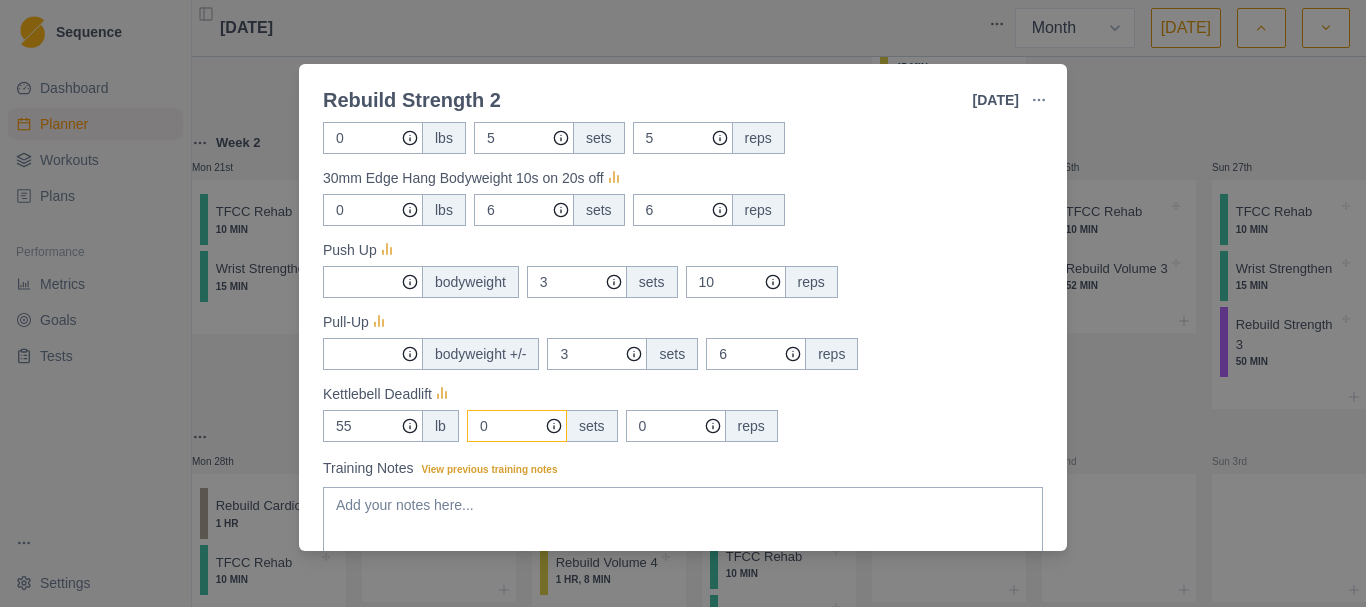 click on "0" at bounding box center (517, 66) 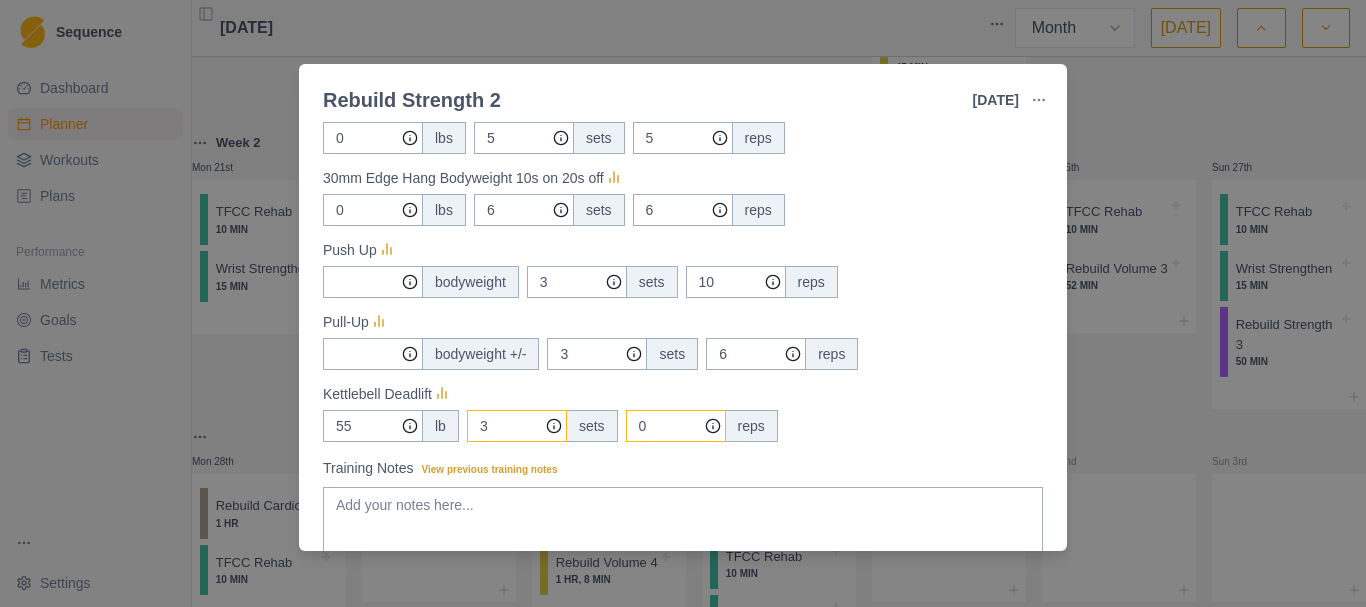 type on "3" 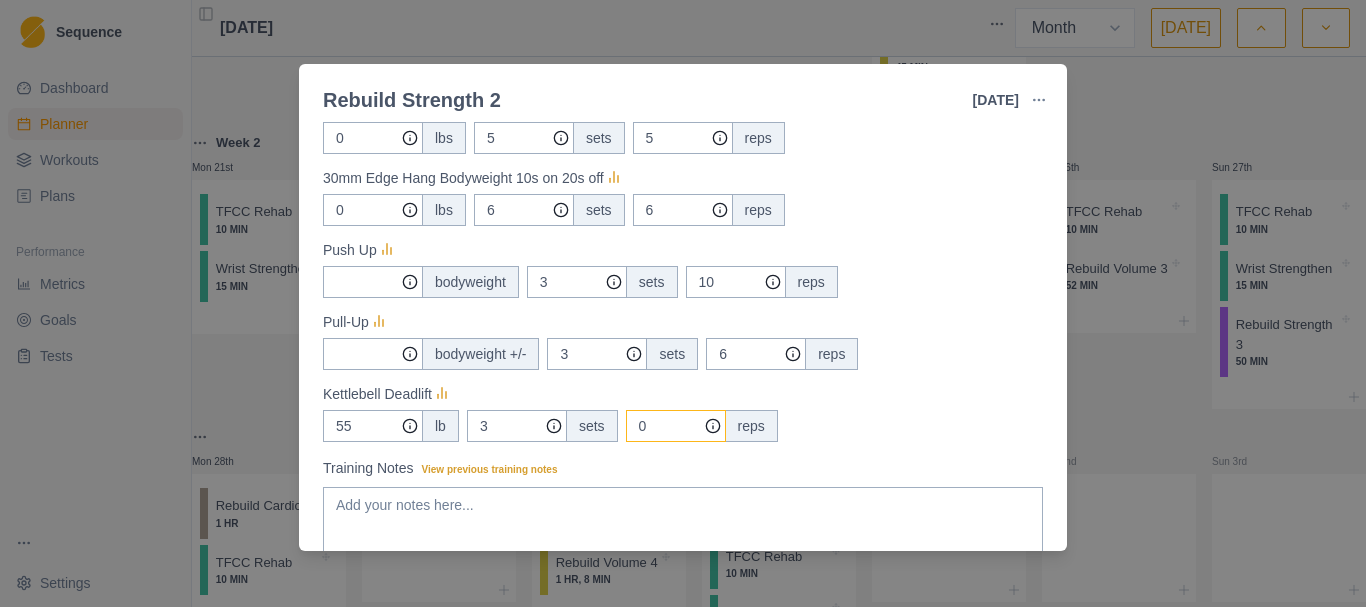 click on "0" at bounding box center [676, 66] 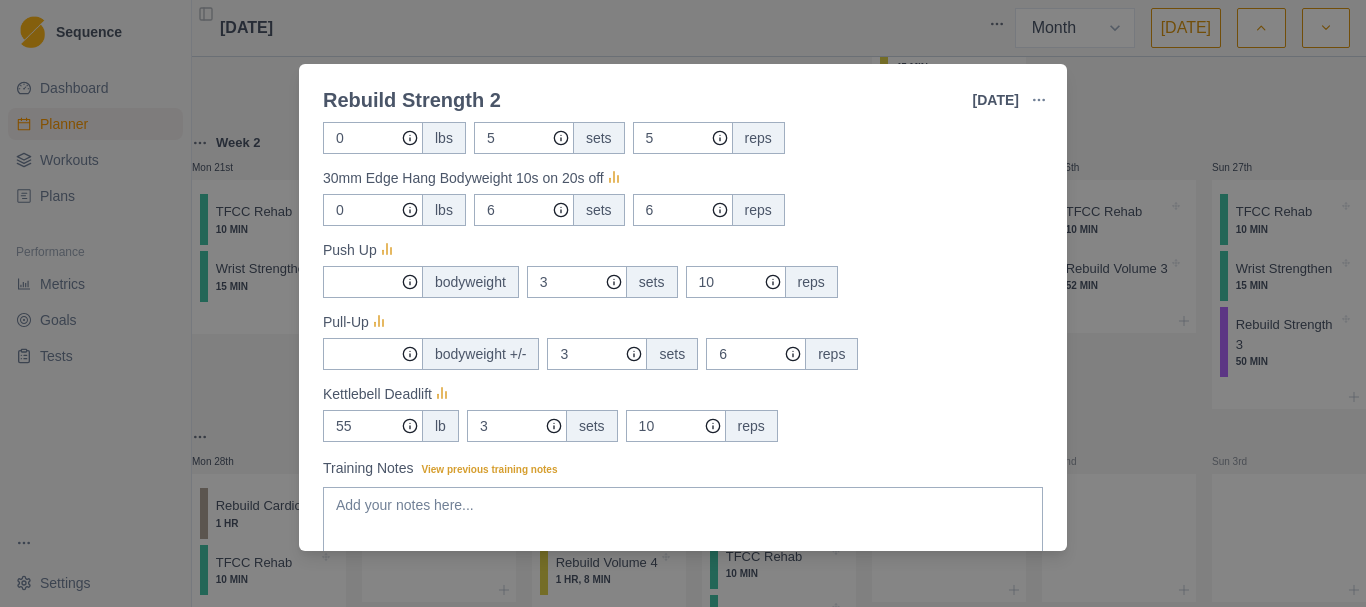 click on "Strength / Power Duration:  50 MIN 6 min warmup and 3 rounds of strength training View workout details Actual Workout Duration 50 minutes Performance Clear (1 = Low – 10 = High) 6 RPE Clear (1 = Low – 10 = High) 4 Feeling Clear (1 = Low – 10 = High) 6 Motivation Clear (1 = Low – 10 = High) 5 Measures Goblet Squat 45 lb 3 sets 9 reps Sloper Hang Bodyweight 10s on 20s off 0 lbs 5 sets 5 reps 30mm Edge Hang Bodyweight 10s on 20s off 0 lbs 6 sets 6 reps Push Up bodyweight 3 sets 10 reps Pull-Up bodyweight +/- 3 sets 6 reps Kettlebell Deadlift 55 lb 3 sets 10 reps Training Notes View previous training notes Mark as Incomplete Complete Workout" at bounding box center (683, 158) 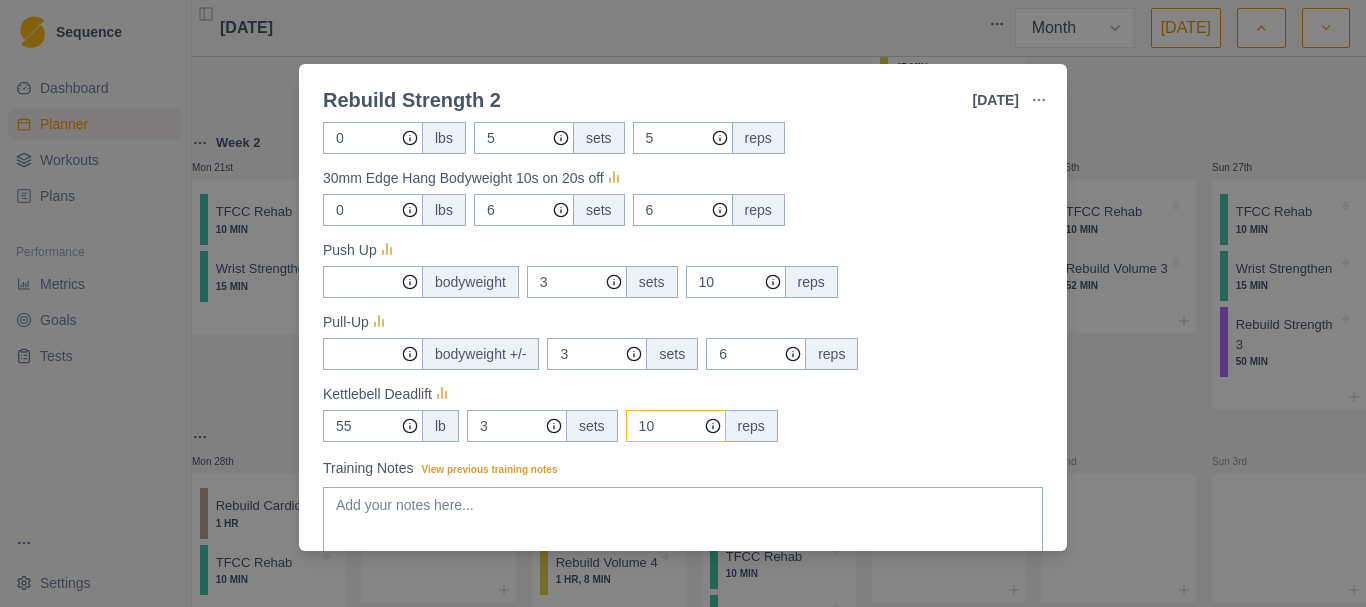 click on "10" at bounding box center [676, 66] 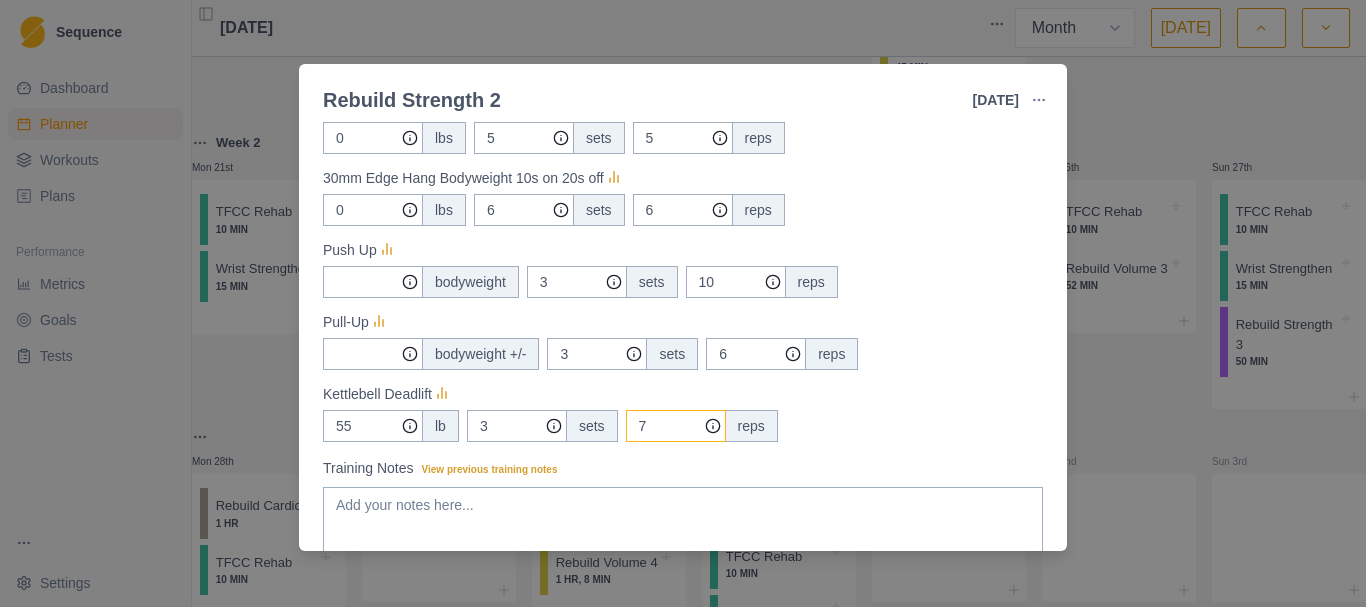 type on "7" 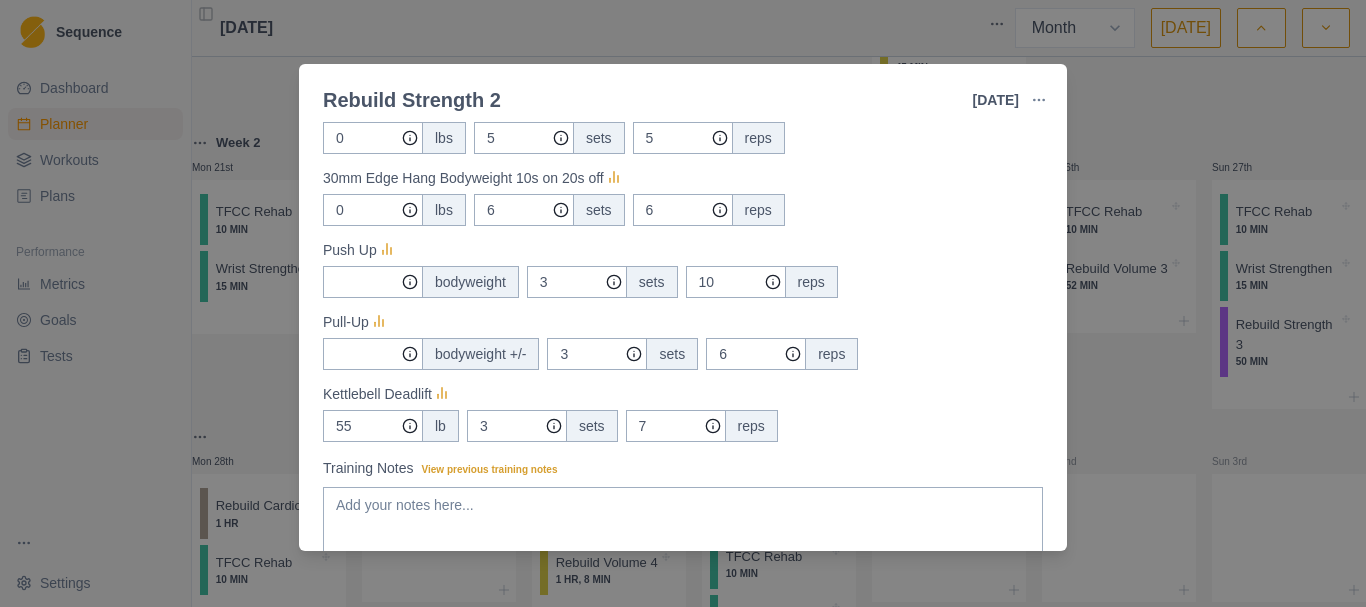 click on "Strength / Power Duration:  50 MIN 6 min warmup and 3 rounds of strength training View workout details Actual Workout Duration 50 minutes Performance Clear (1 = Low – 10 = High) 6 RPE Clear (1 = Low – 10 = High) 4 Feeling Clear (1 = Low – 10 = High) 6 Motivation Clear (1 = Low – 10 = High) 5 Measures Goblet Squat 45 lb 3 sets 9 reps Sloper Hang Bodyweight 10s on 20s off 0 lbs 5 sets 5 reps 30mm Edge Hang Bodyweight 10s on 20s off 0 lbs 6 sets 6 reps Push Up bodyweight 3 sets 10 reps Pull-Up bodyweight +/- 3 sets 6 reps Kettlebell Deadlift 55 lb 3 sets 7 reps Training Notes View previous training notes Mark as Incomplete Complete Workout" at bounding box center (683, 158) 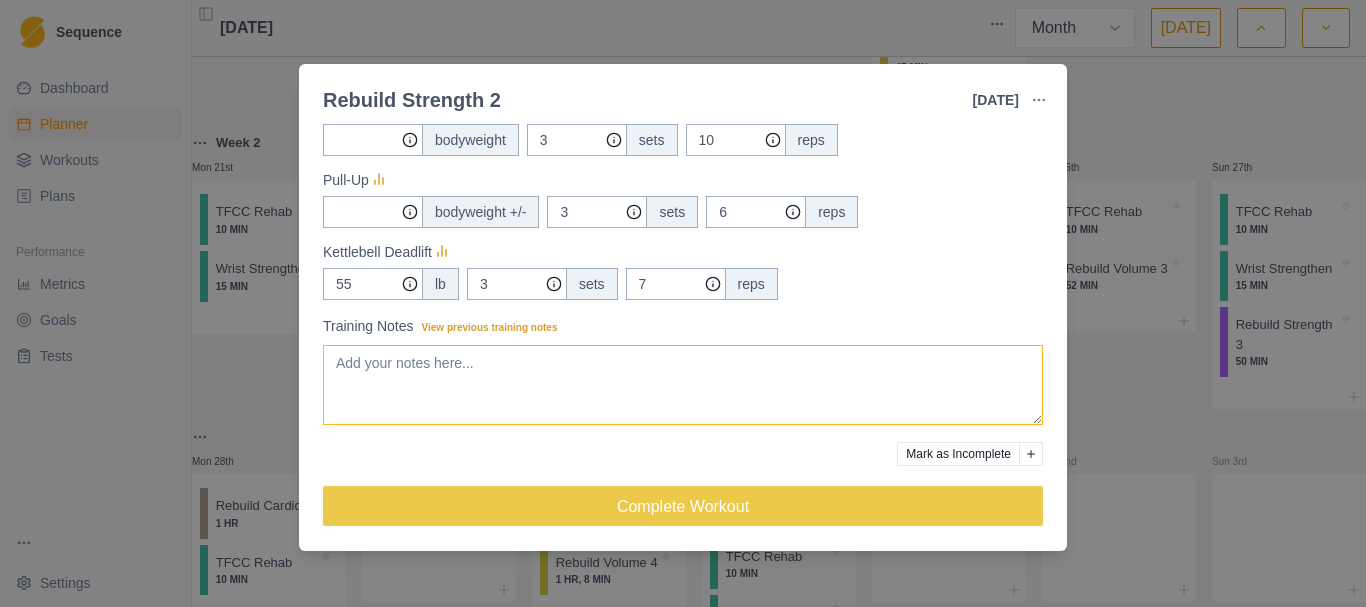 scroll, scrollTop: 645, scrollLeft: 0, axis: vertical 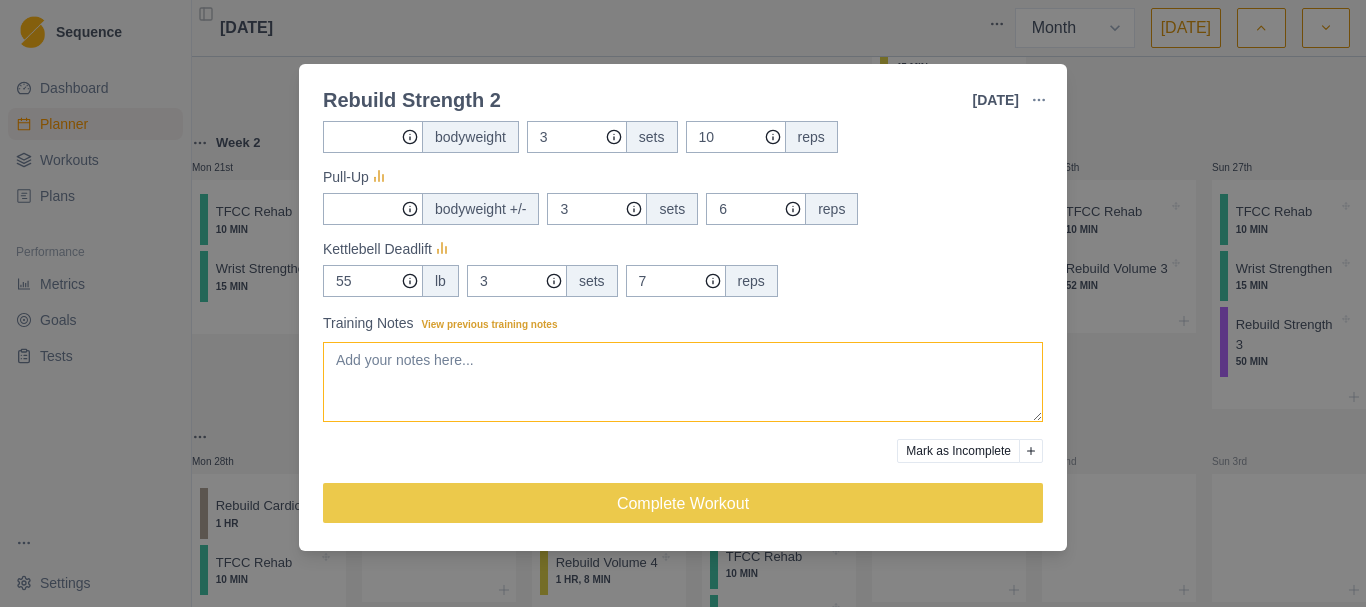 click on "Training Notes View previous training notes" at bounding box center (683, 382) 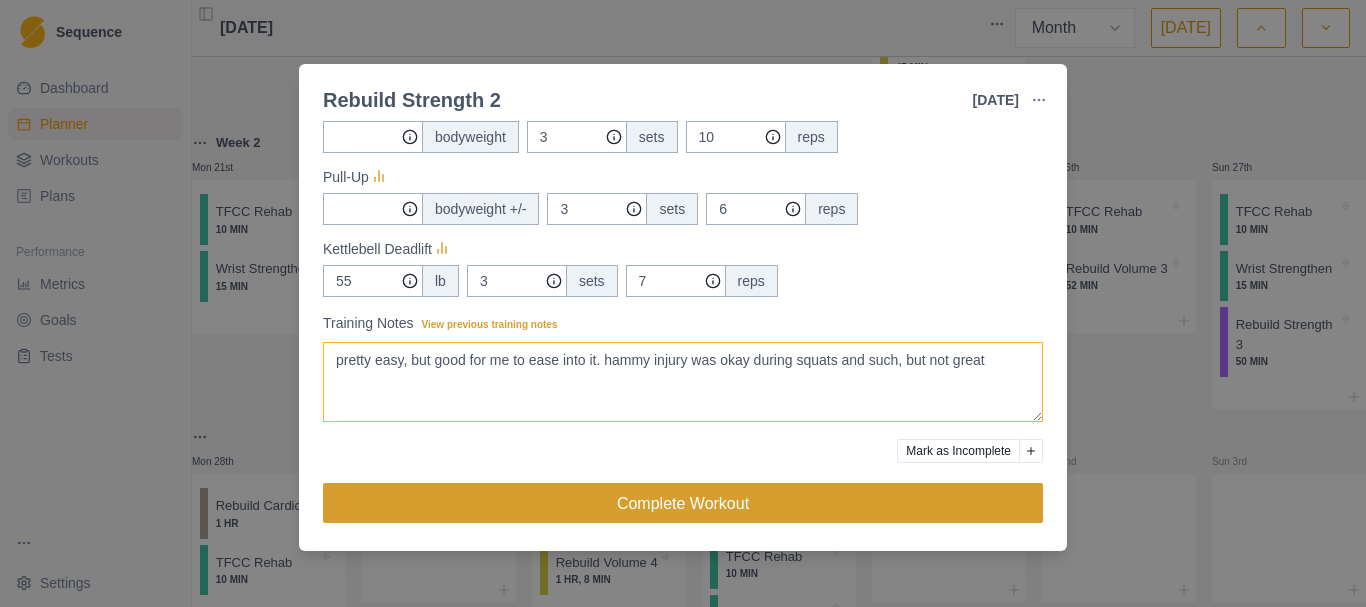 type on "pretty easy, but good for me to ease into it. hammy injury was okay during squats and such, but not great" 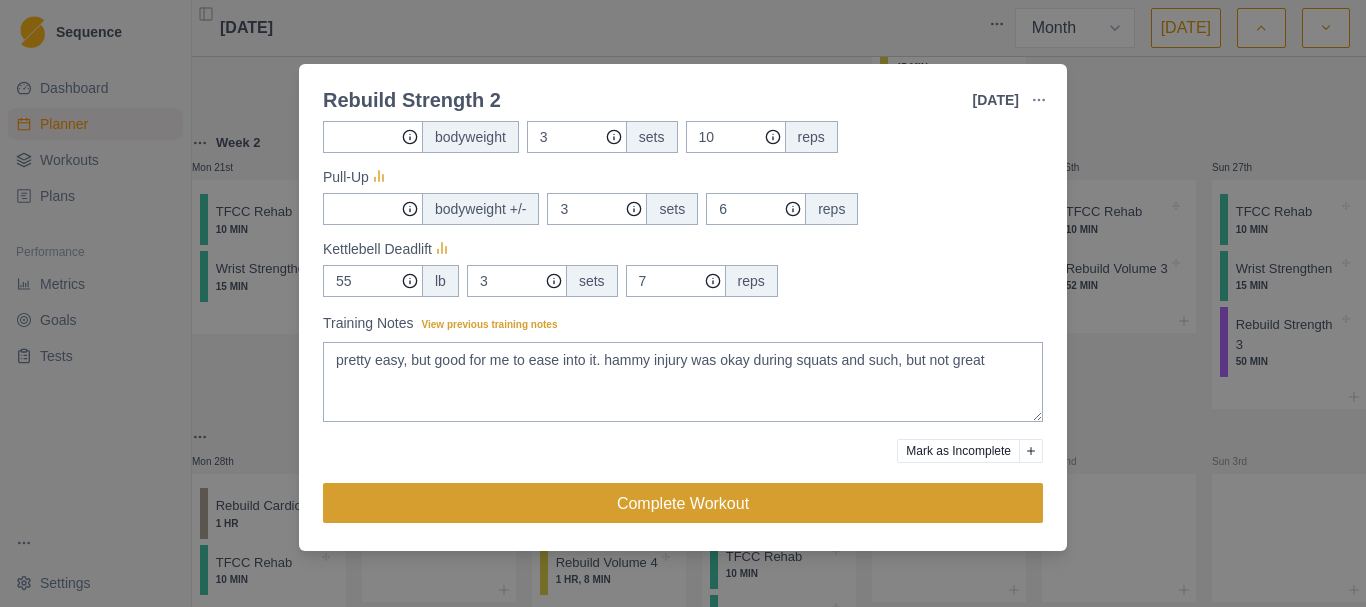 click on "Complete Workout" at bounding box center (683, 503) 